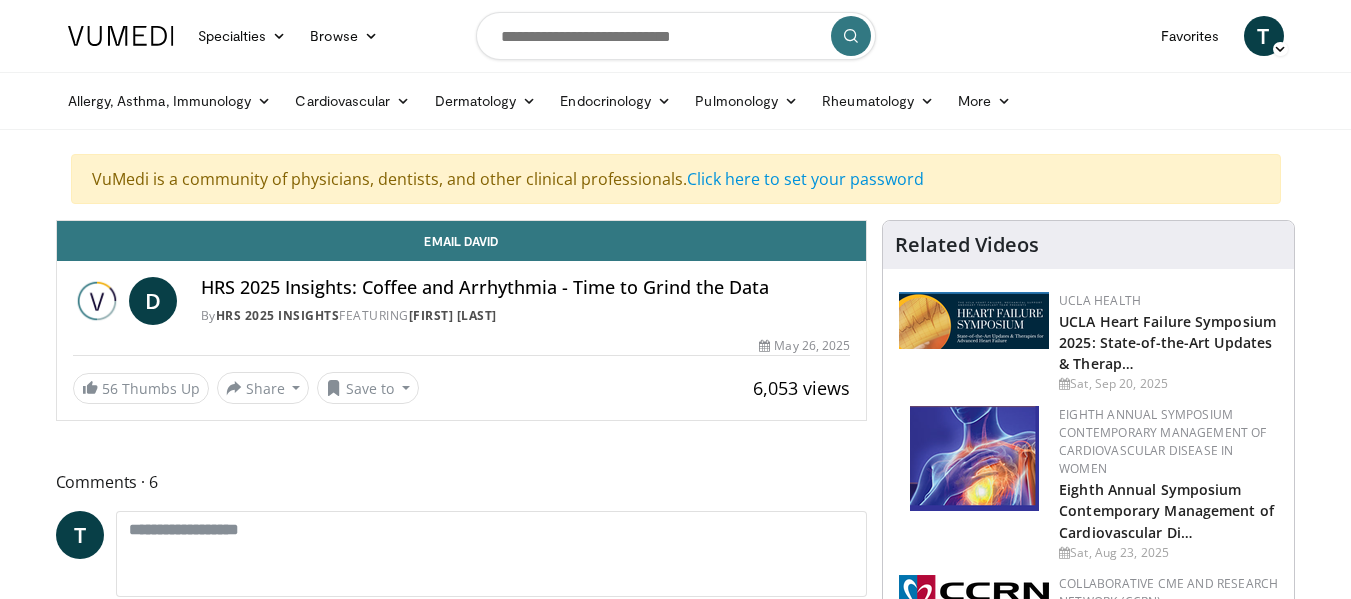 scroll, scrollTop: 0, scrollLeft: 0, axis: both 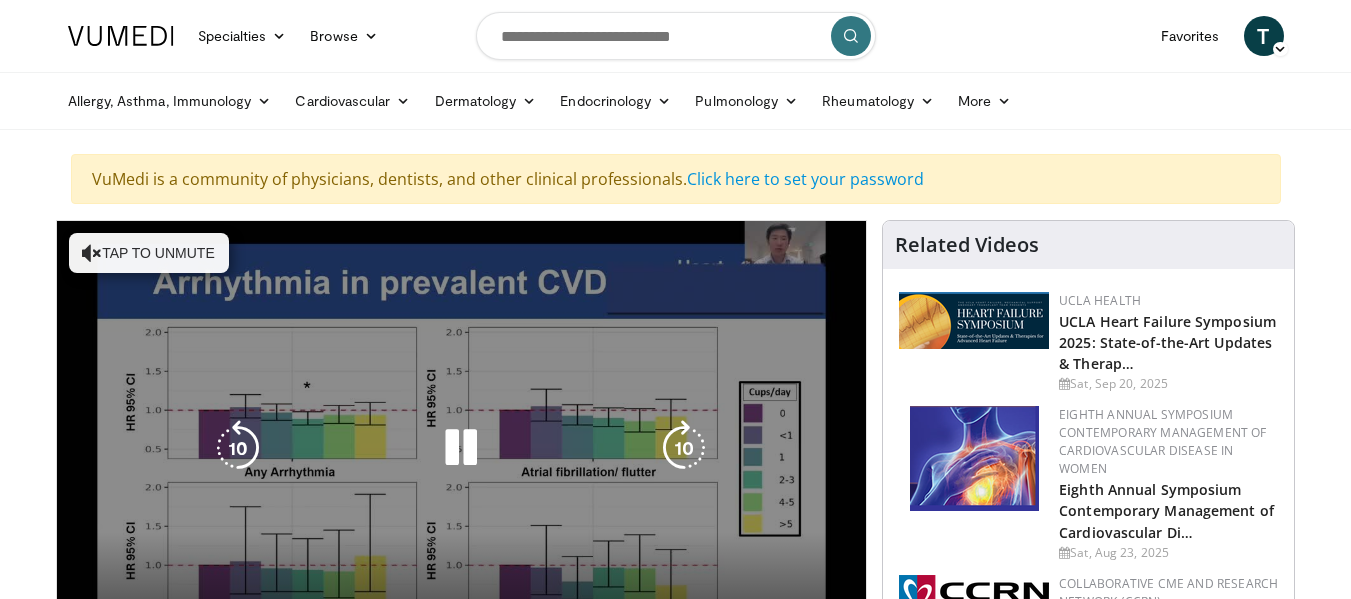 click at bounding box center (92, 253) 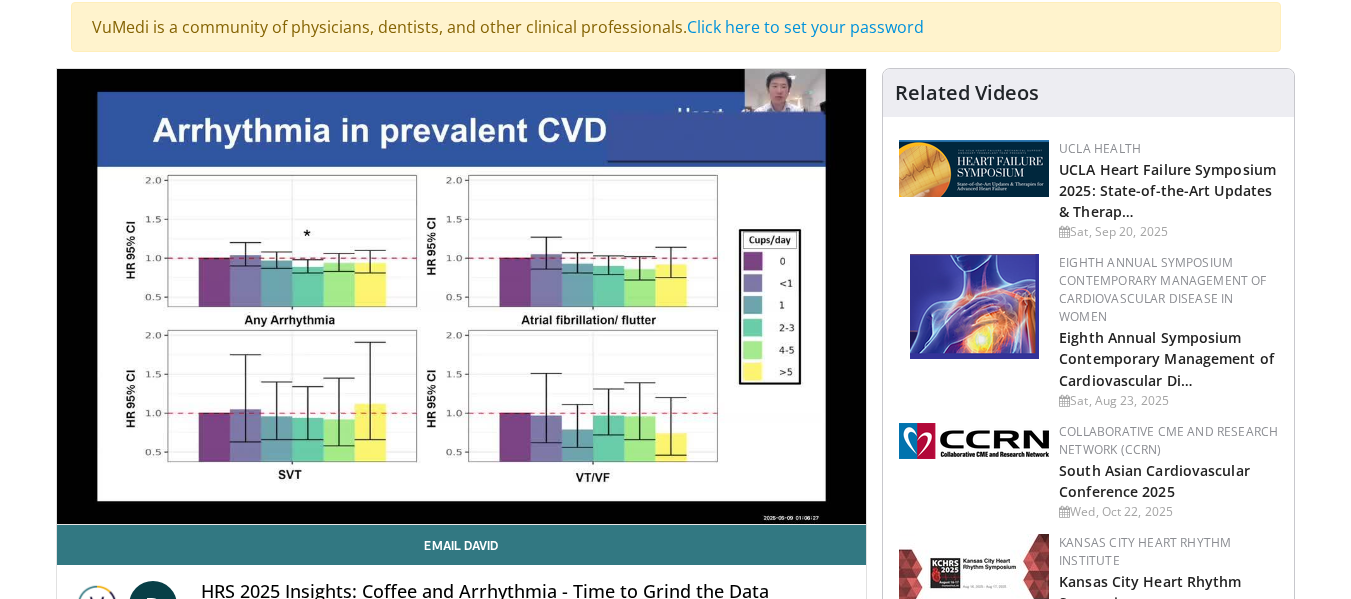 scroll, scrollTop: 159, scrollLeft: 0, axis: vertical 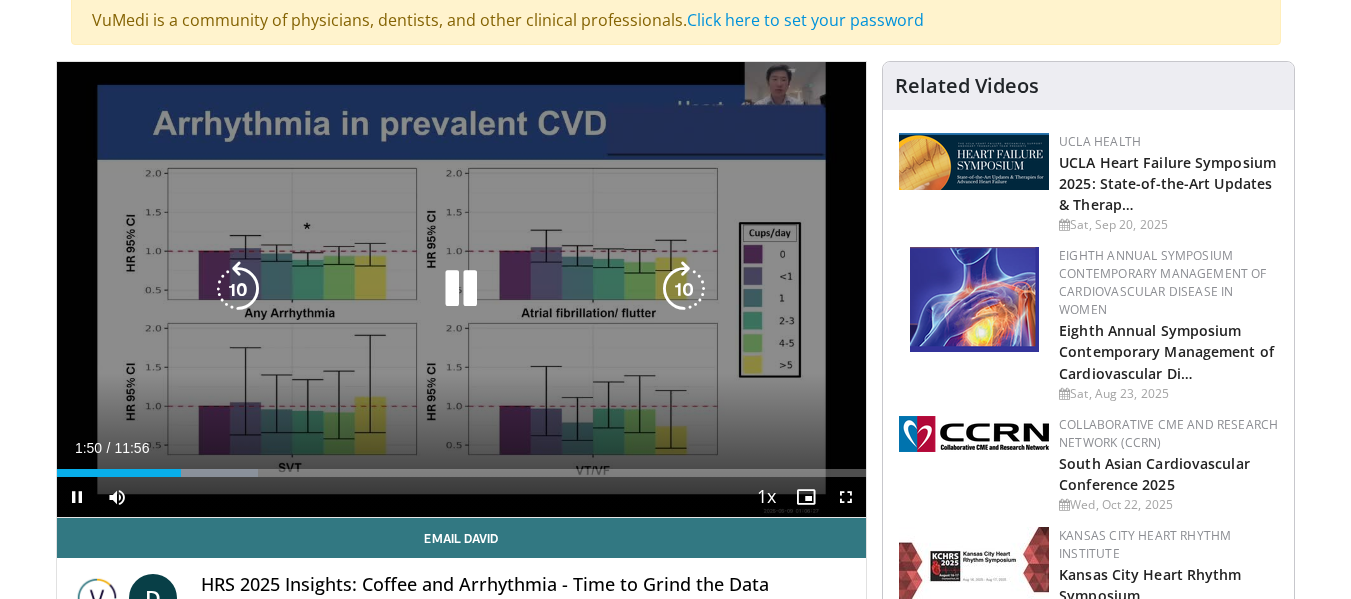 click at bounding box center [461, 289] 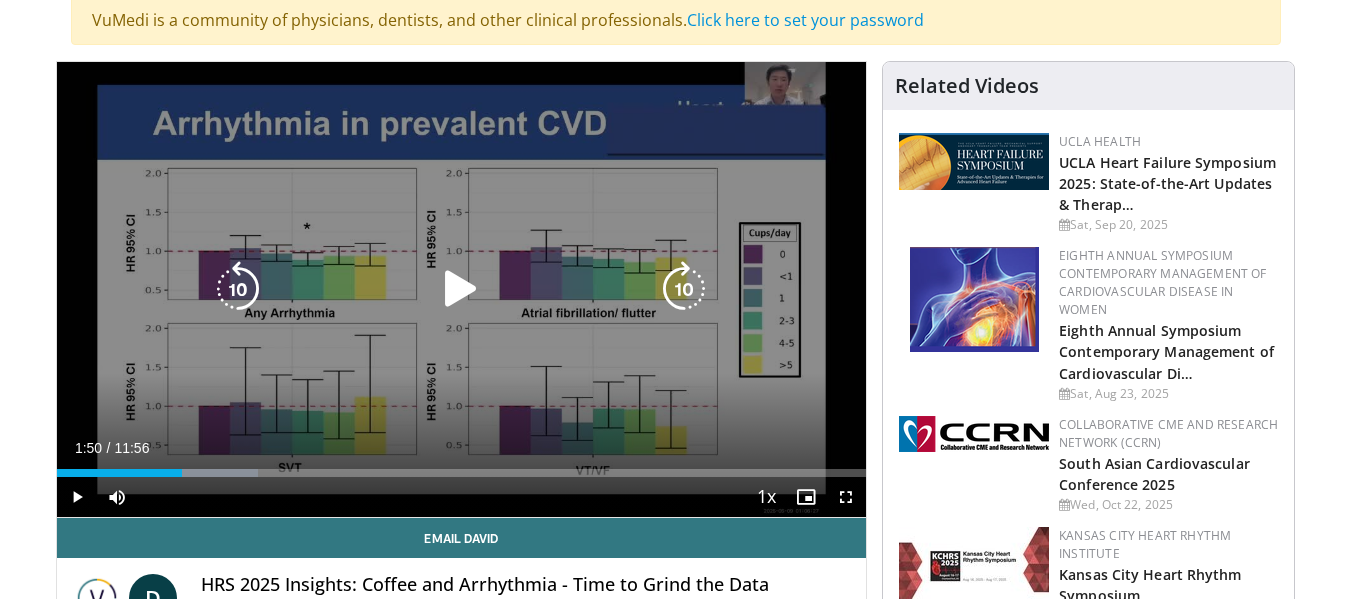 click at bounding box center (461, 289) 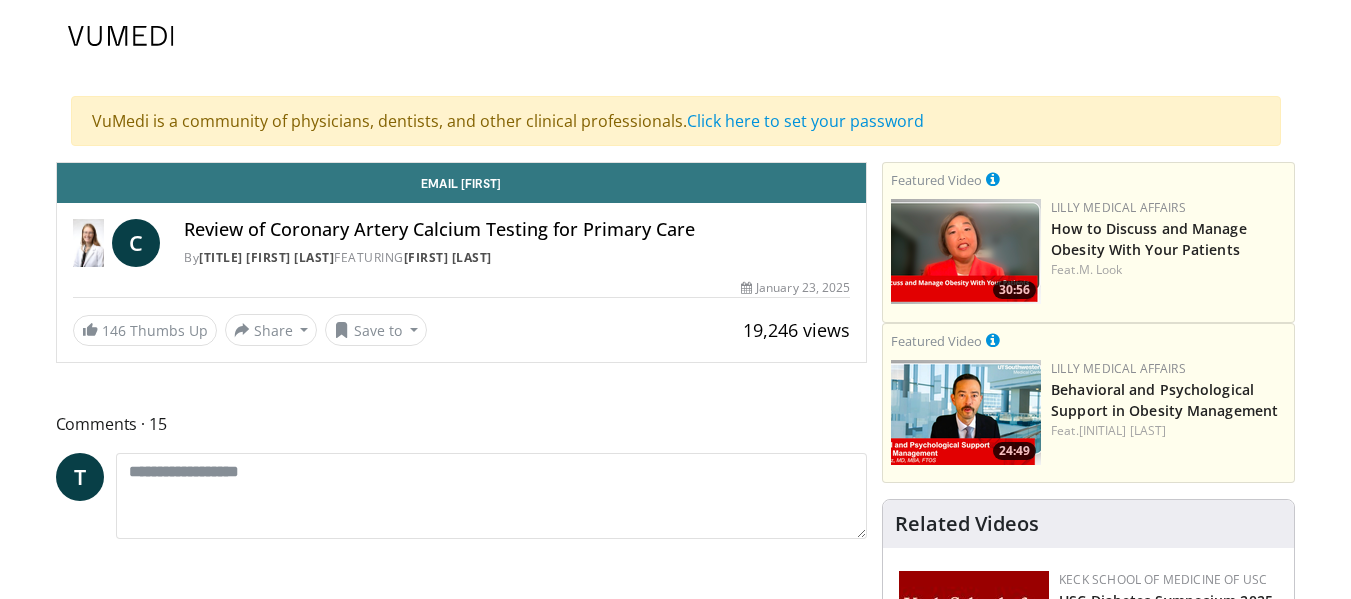 scroll, scrollTop: 0, scrollLeft: 0, axis: both 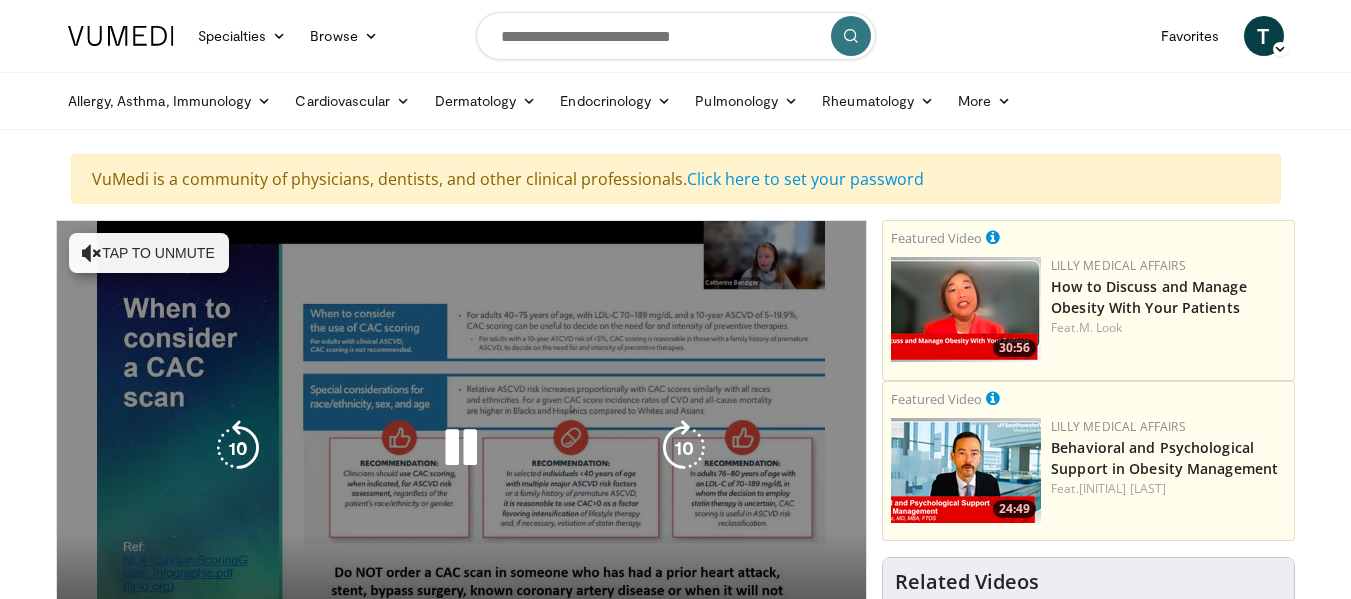 click on "Tap to unmute" at bounding box center [149, 253] 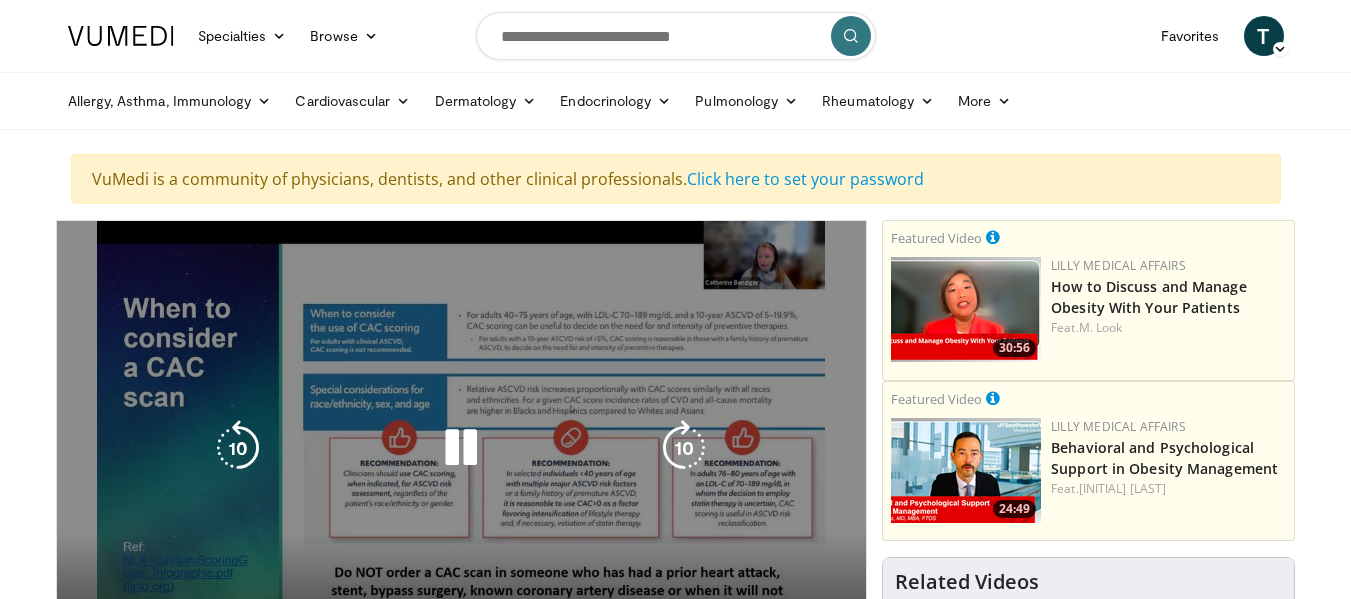 click on "10 seconds
Tap to unmute" at bounding box center (462, 448) 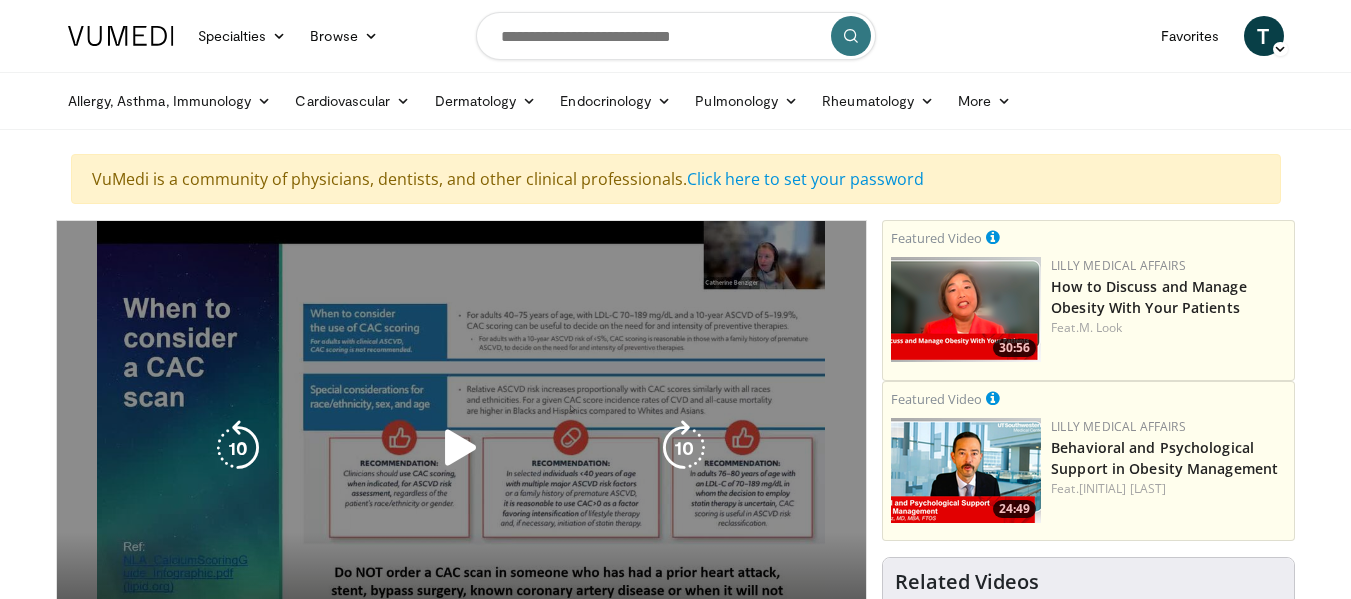 click at bounding box center [461, 448] 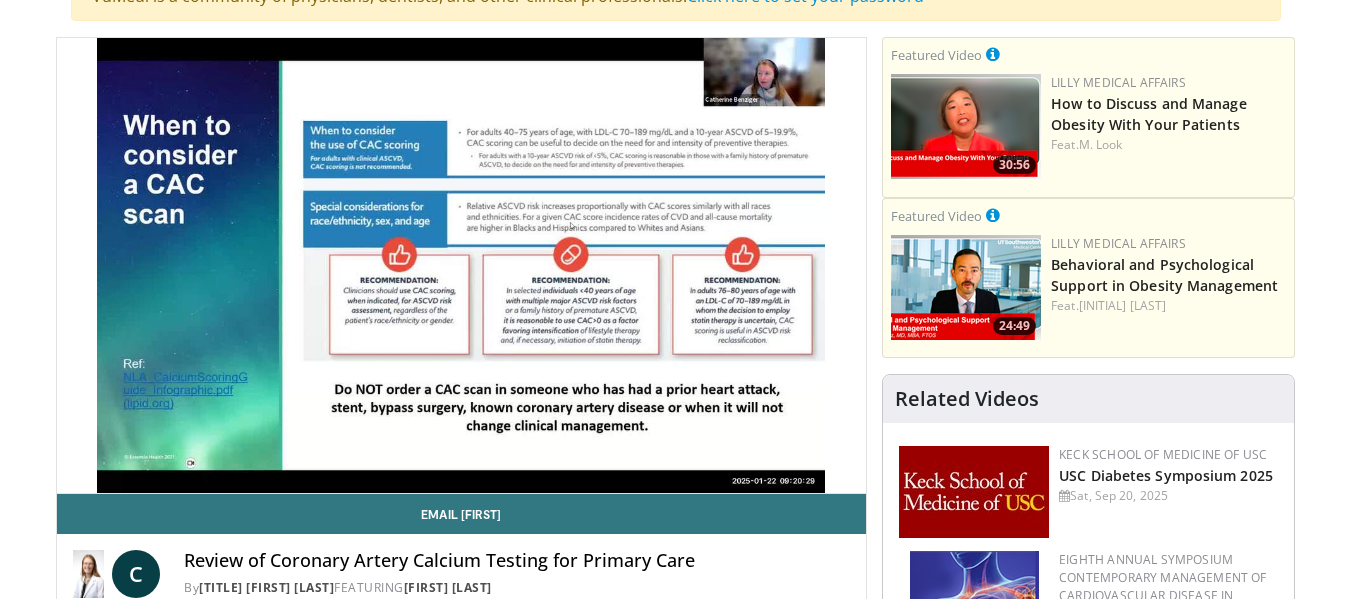 scroll, scrollTop: 211, scrollLeft: 0, axis: vertical 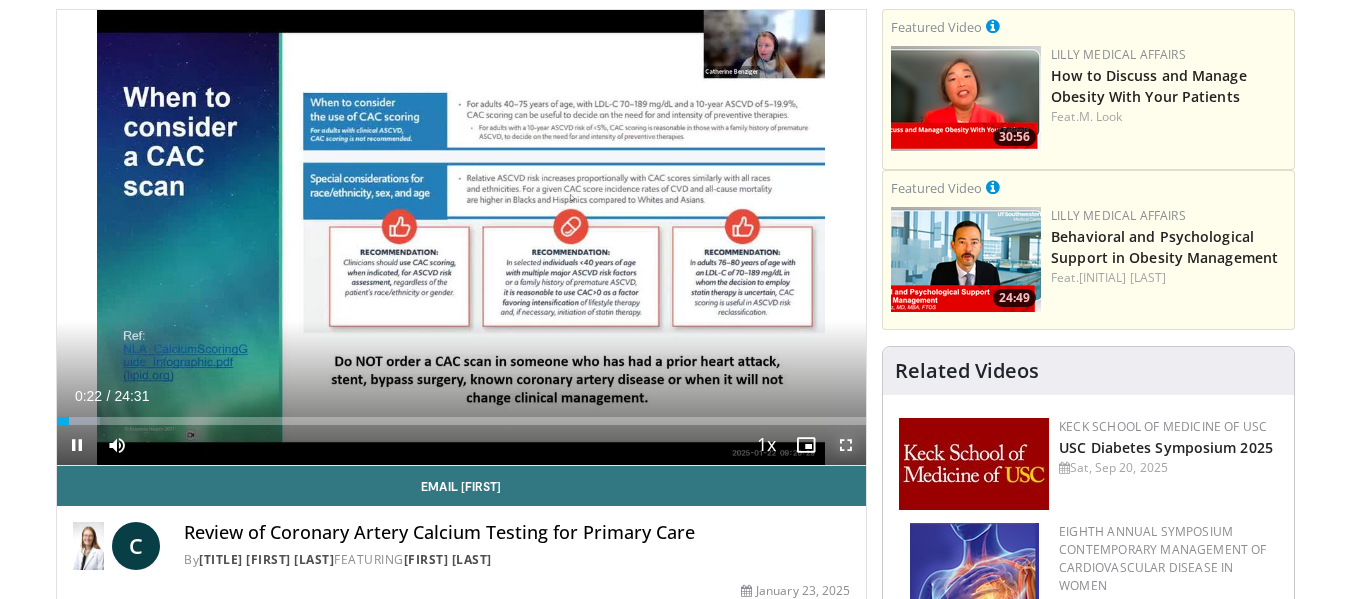 click at bounding box center (846, 445) 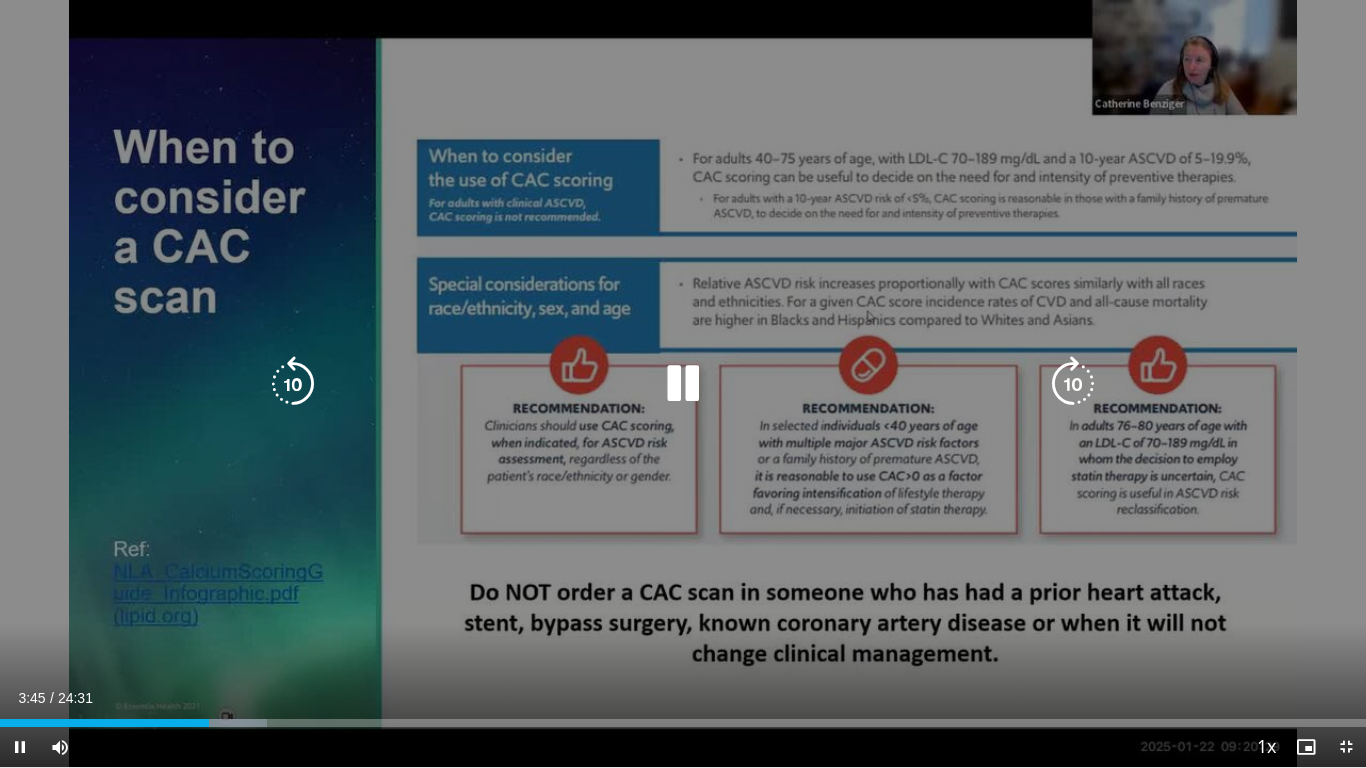 click on "10 seconds
Tap to unmute" at bounding box center (683, 383) 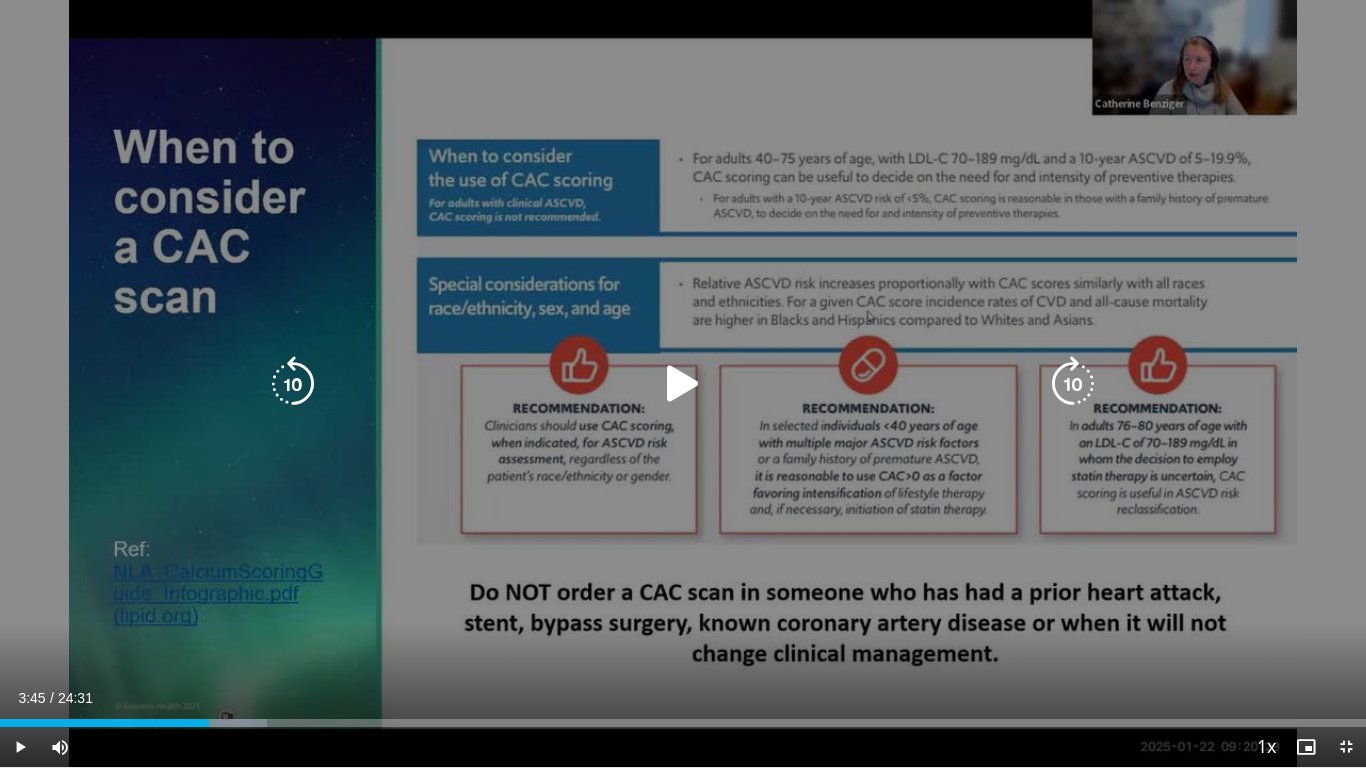 click at bounding box center [683, 384] 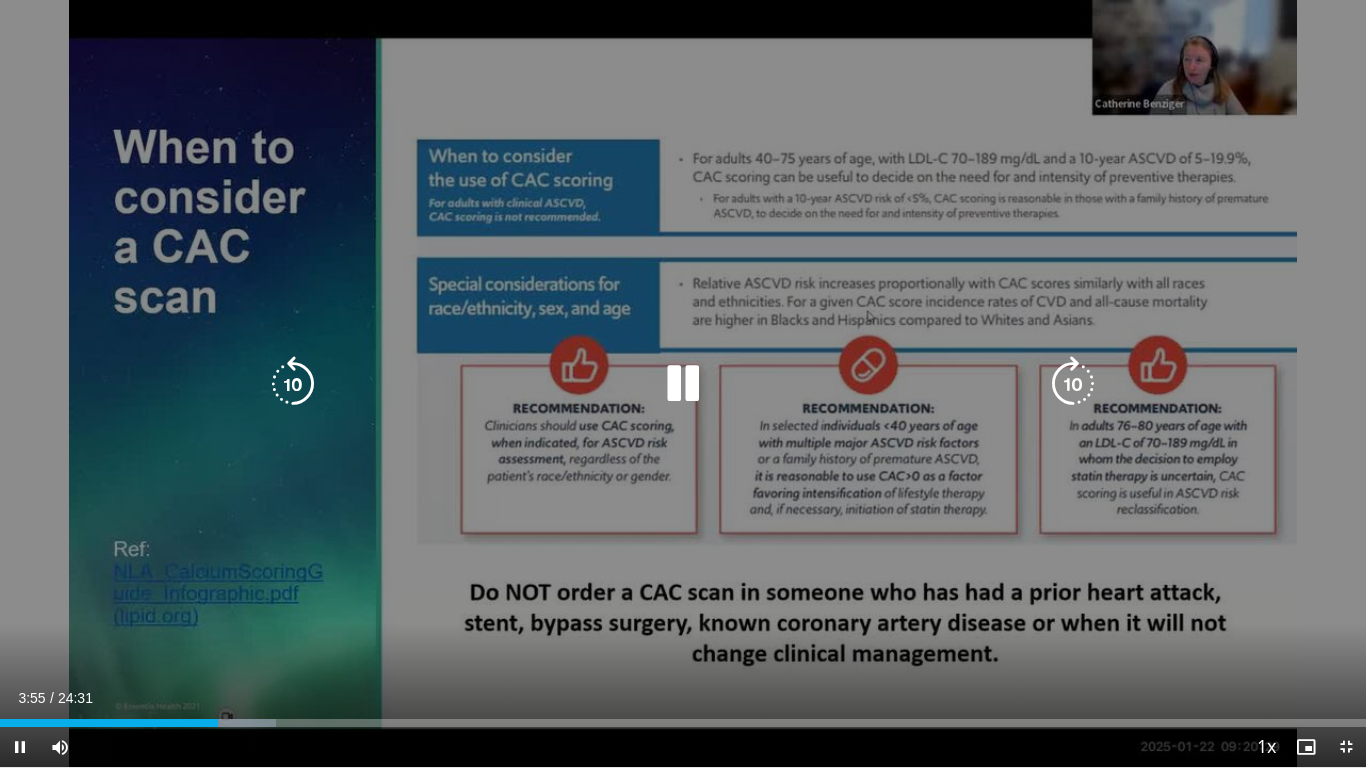 type 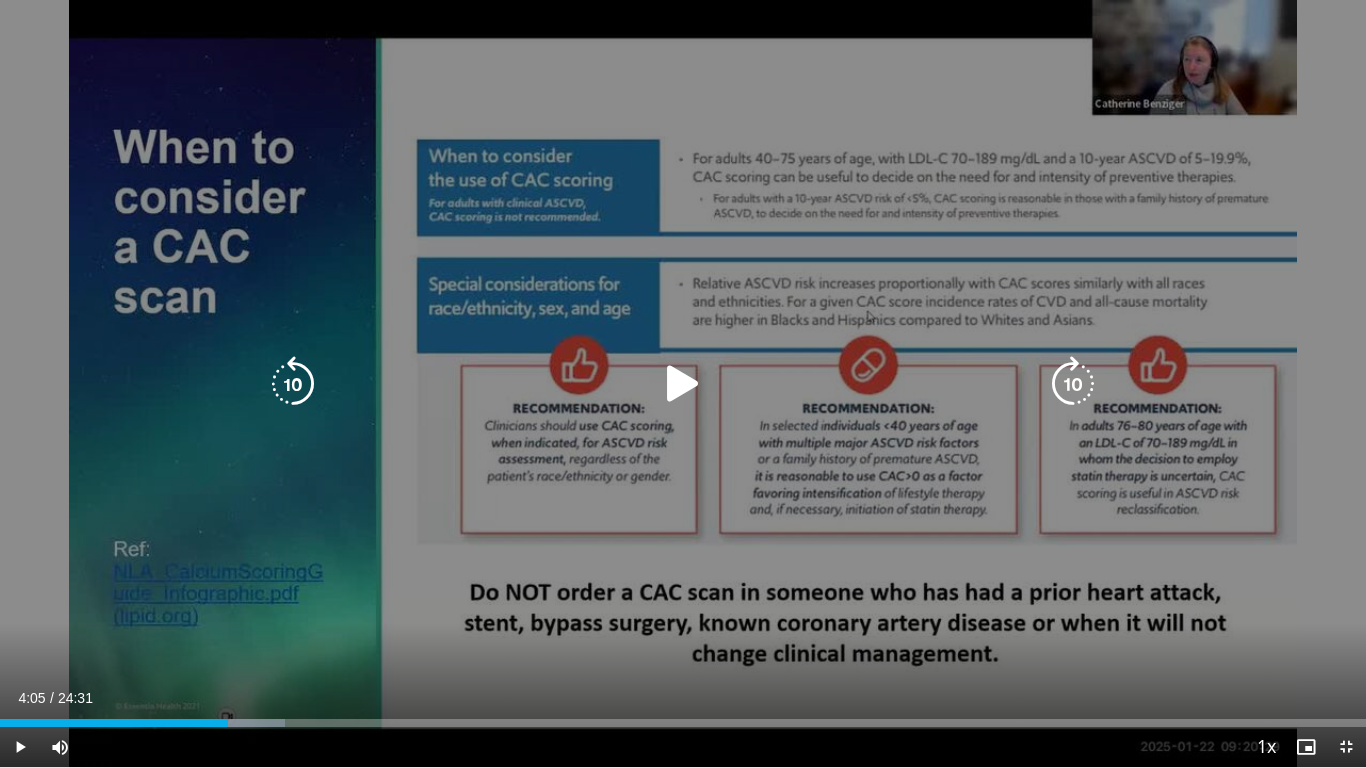 click at bounding box center [683, 384] 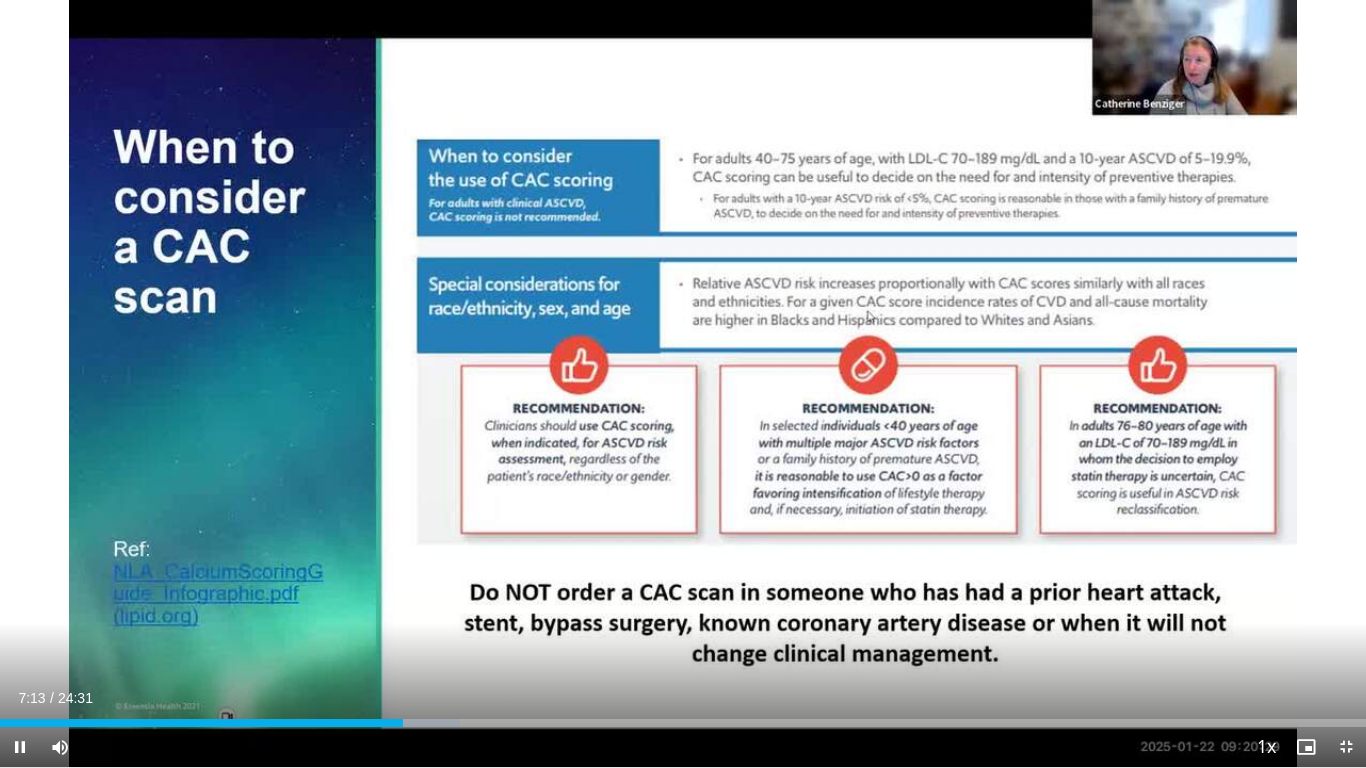 click on "Current Time  7:13 / Duration  24:31" at bounding box center [683, 698] 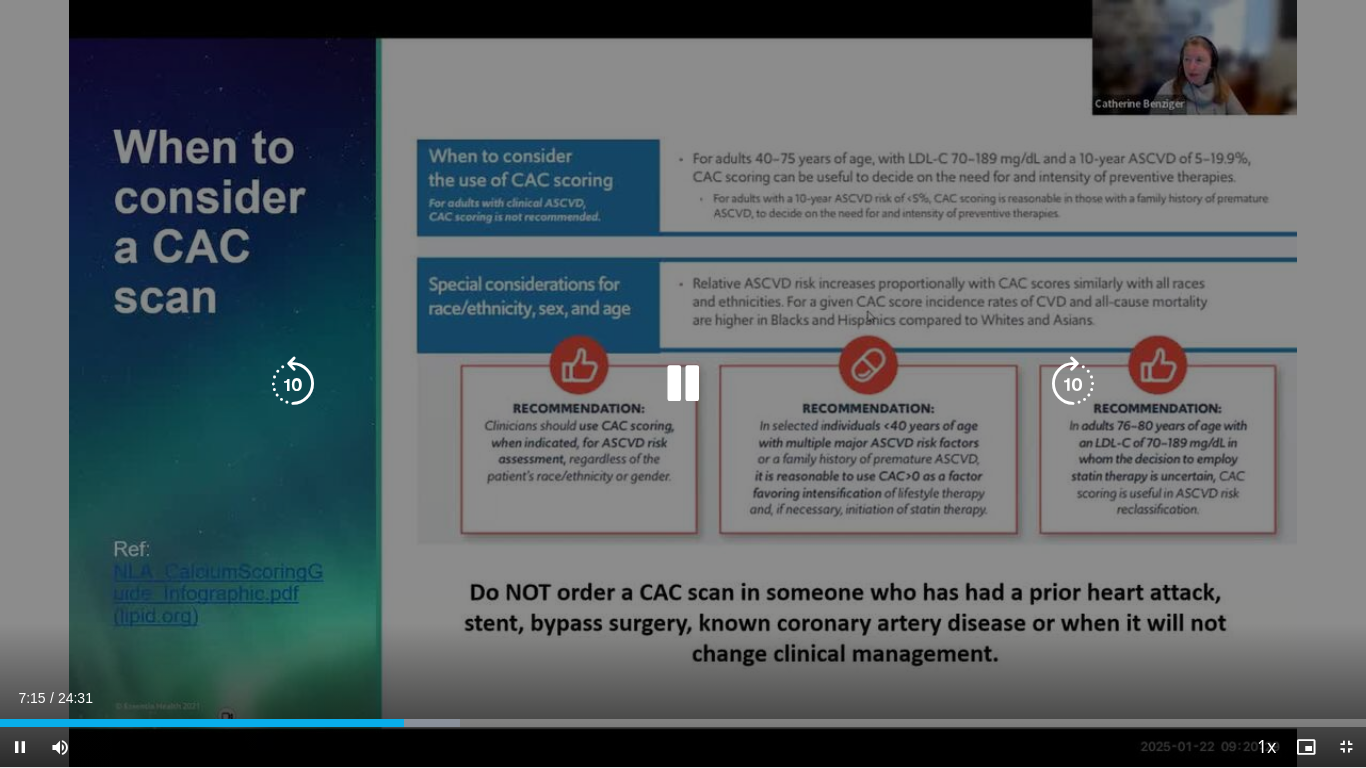 click on "10 seconds
Tap to unmute" at bounding box center (683, 383) 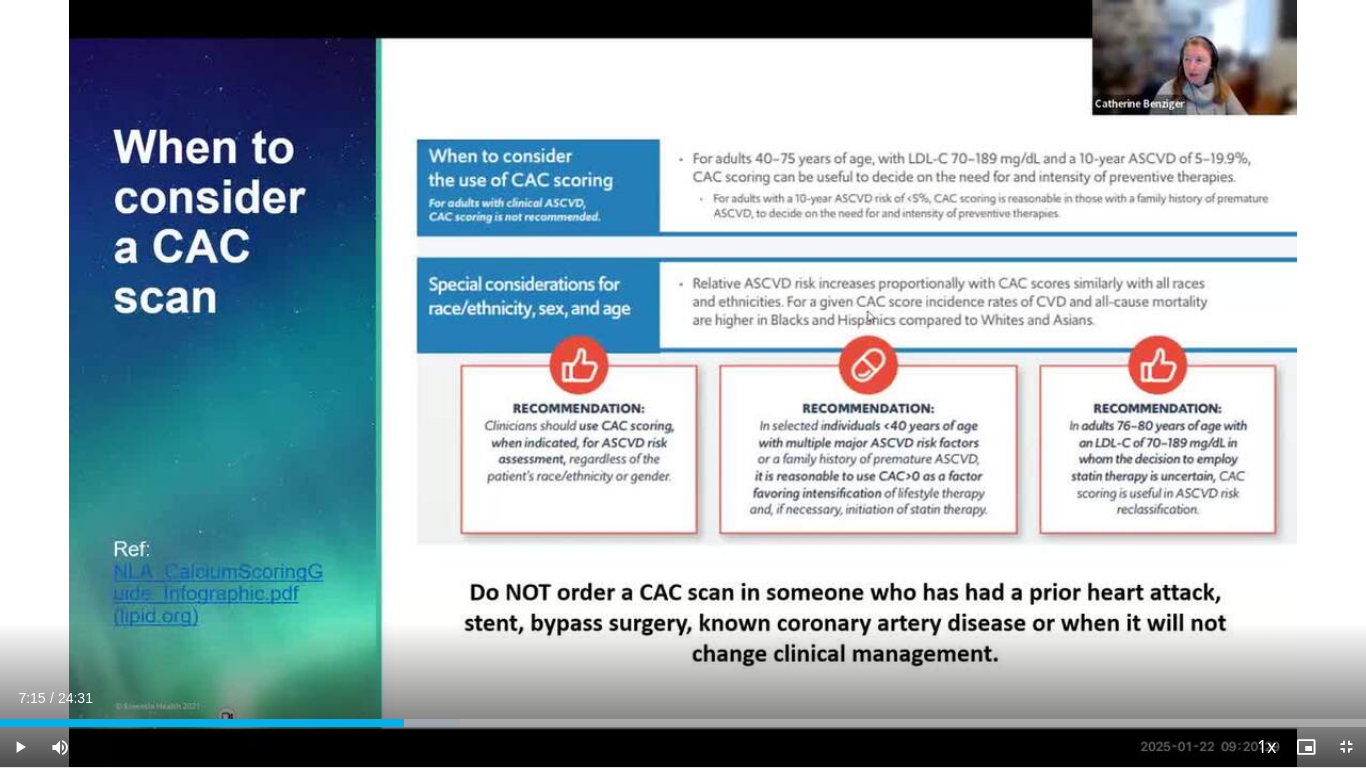click on "Current Time  7:15 / Duration  24:31" at bounding box center (683, 698) 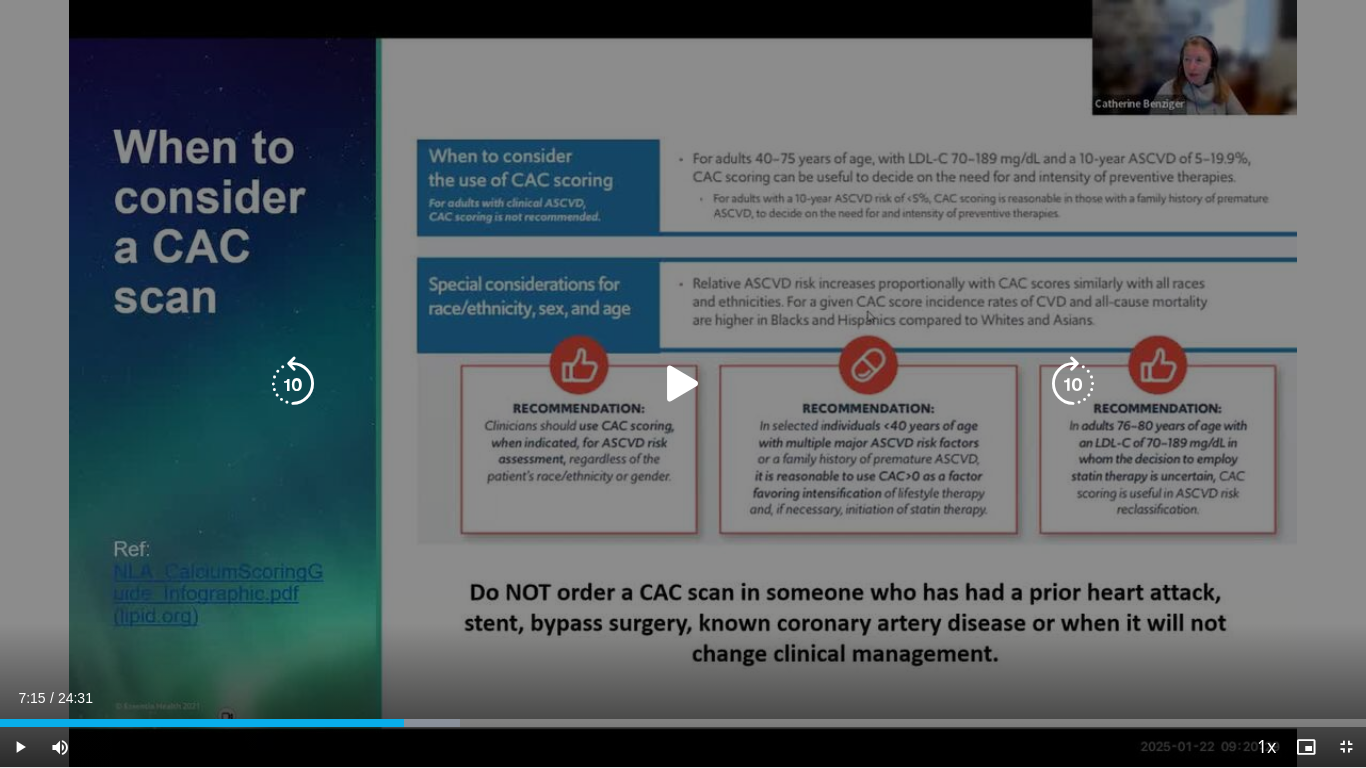 click at bounding box center [683, 384] 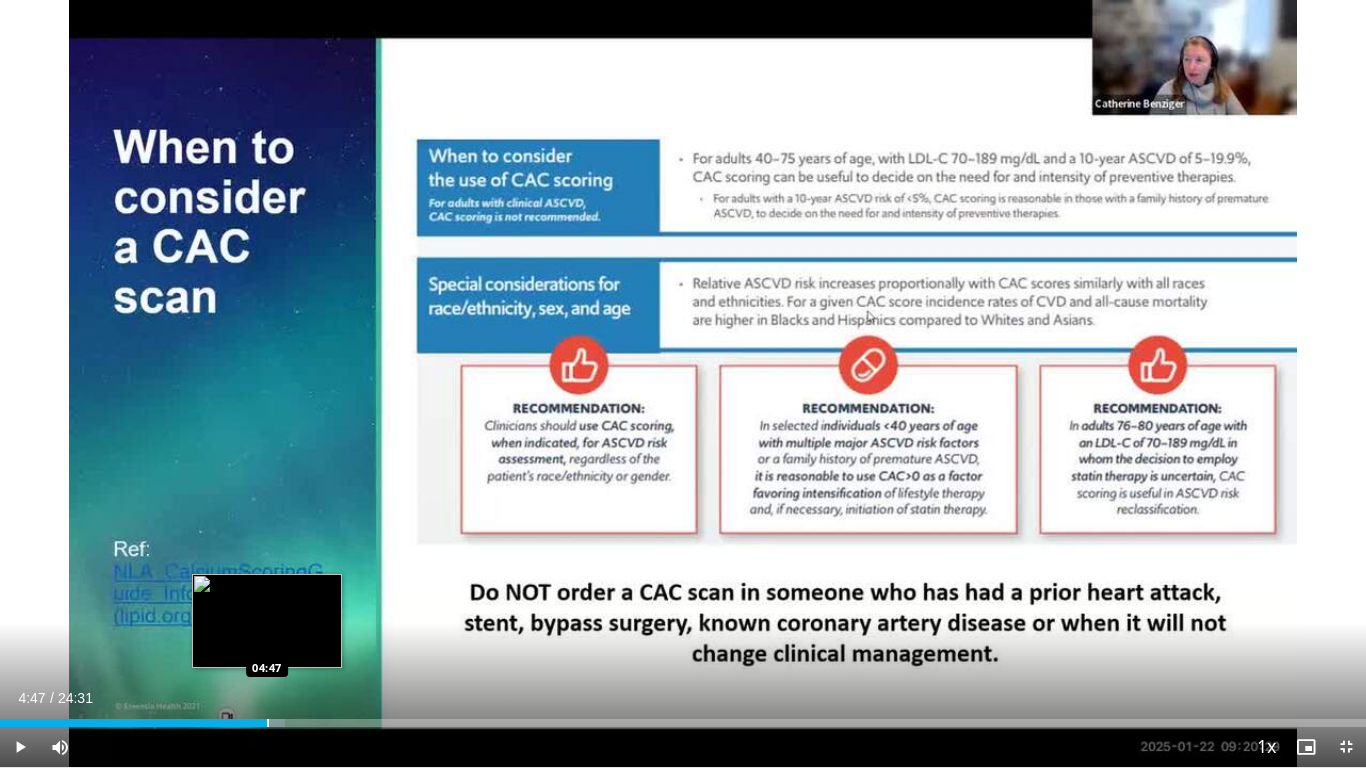 drag, startPoint x: 238, startPoint y: 708, endPoint x: 267, endPoint y: 720, distance: 31.38471 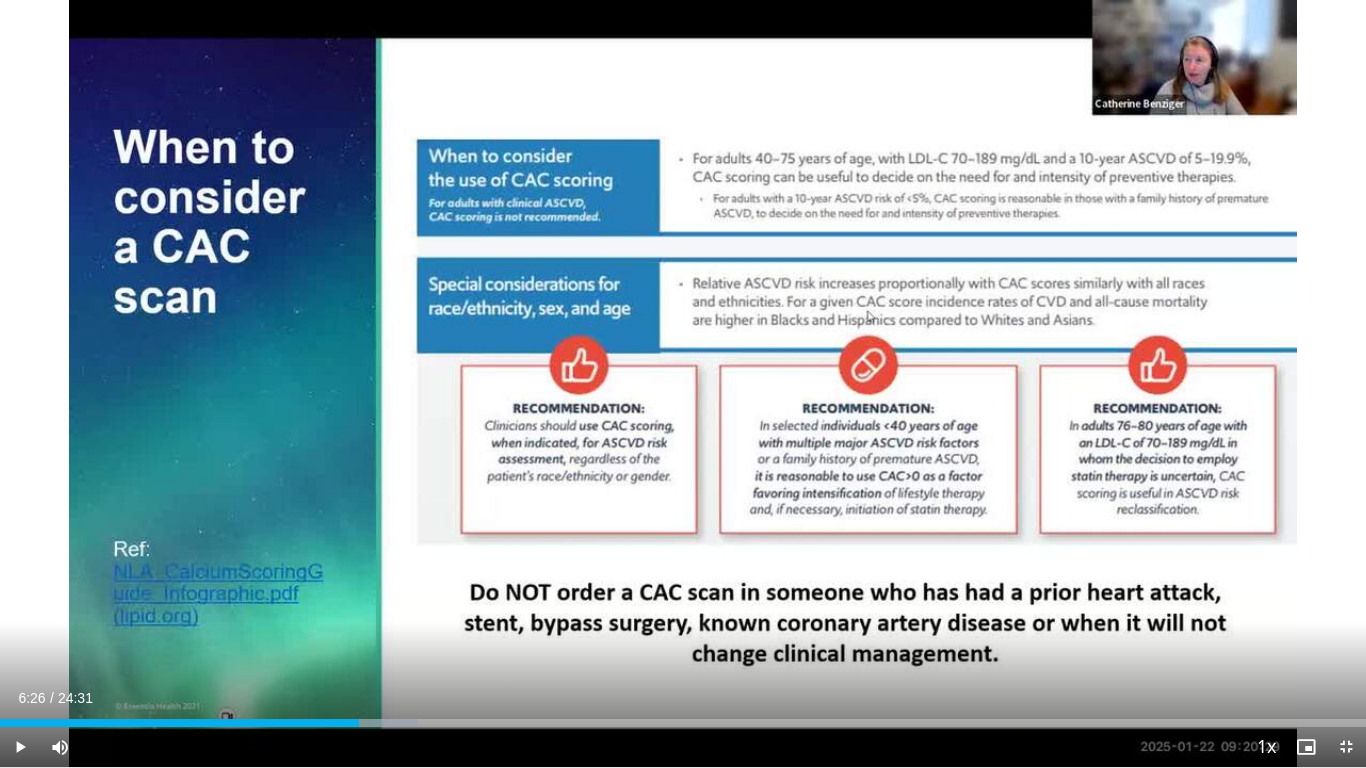 drag, startPoint x: 288, startPoint y: 723, endPoint x: 359, endPoint y: 733, distance: 71.70077 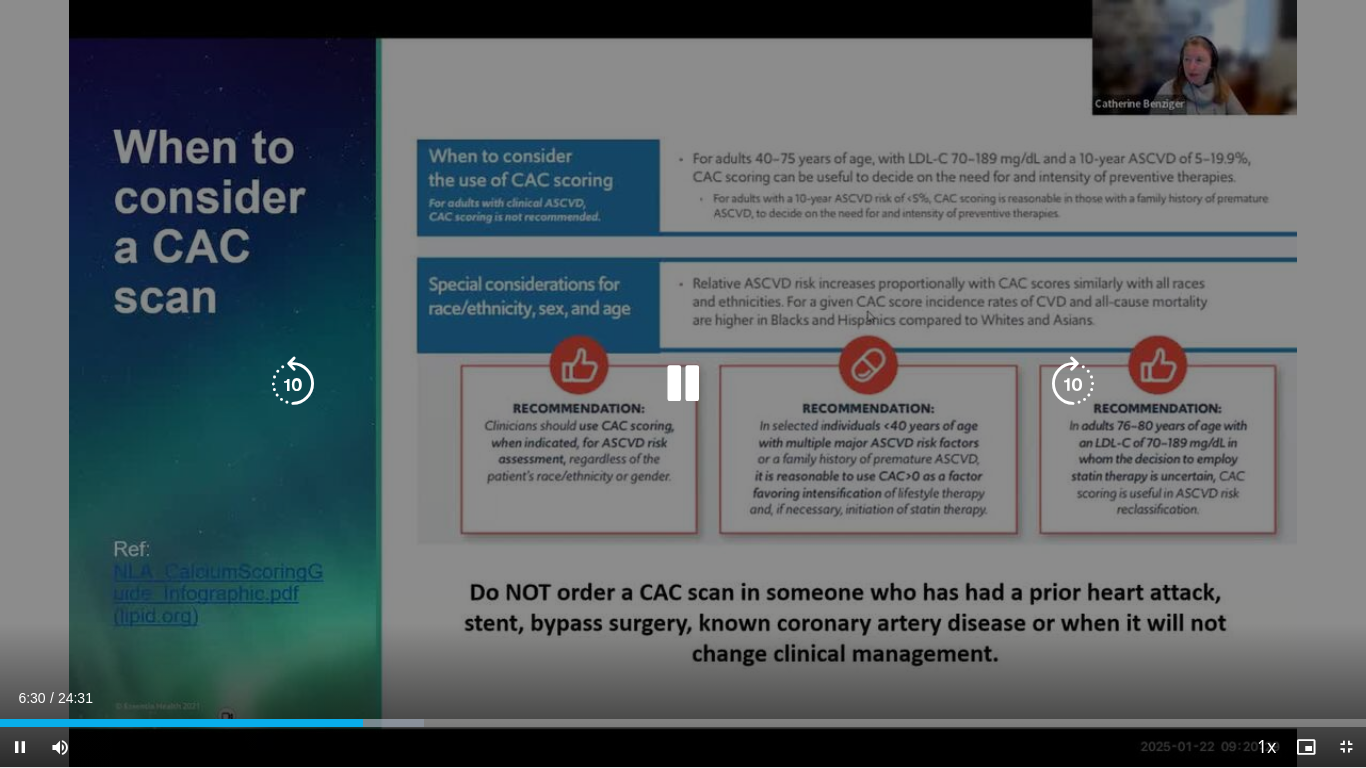 drag, startPoint x: 357, startPoint y: 728, endPoint x: 384, endPoint y: 731, distance: 27.166155 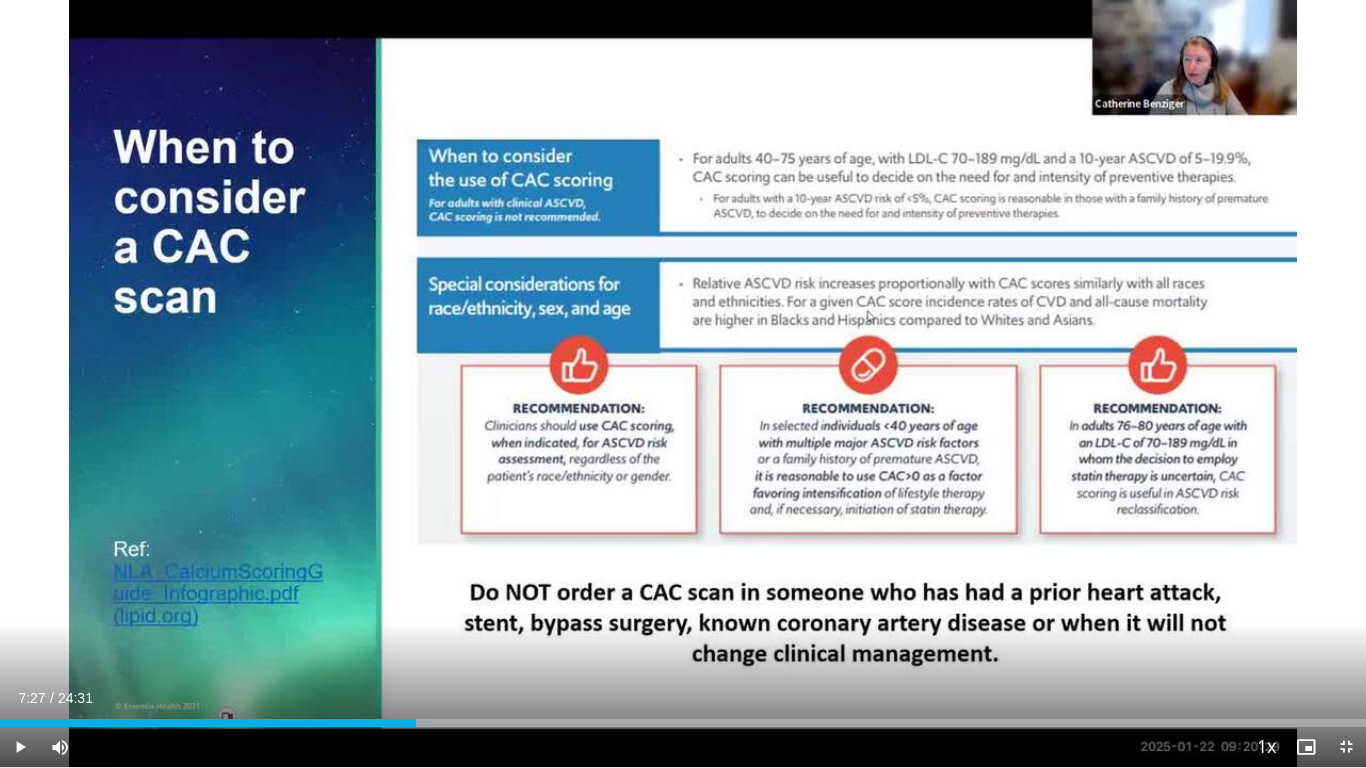 drag, startPoint x: 365, startPoint y: 724, endPoint x: 417, endPoint y: 731, distance: 52.46904 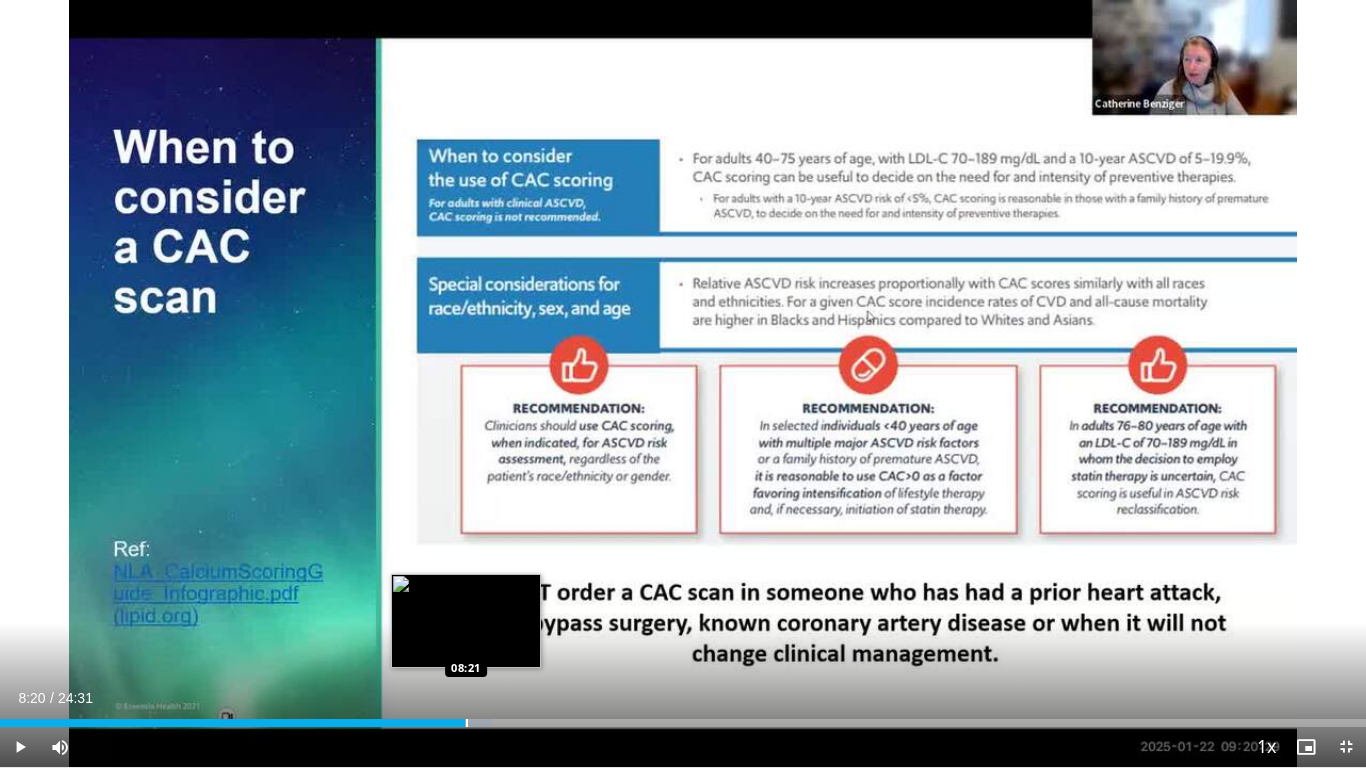 drag, startPoint x: 420, startPoint y: 719, endPoint x: 467, endPoint y: 720, distance: 47.010635 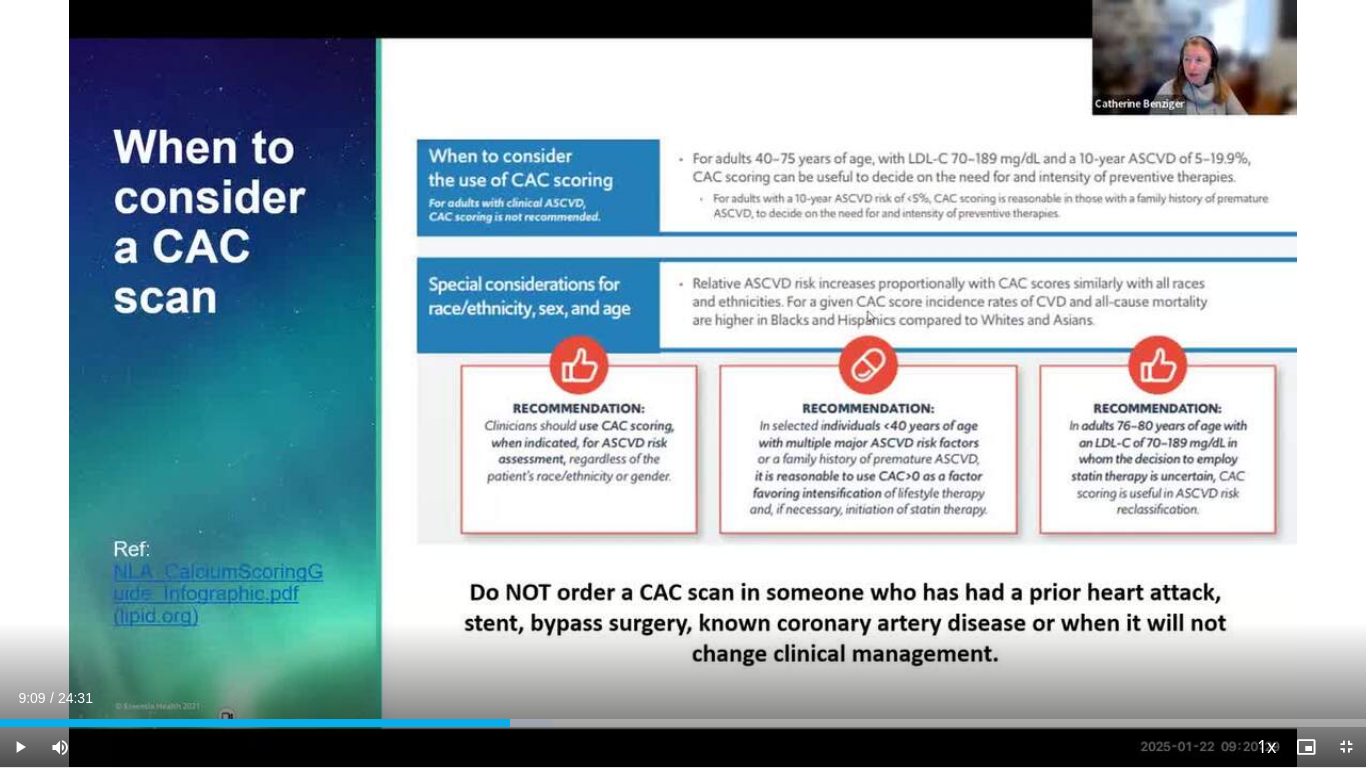 drag, startPoint x: 472, startPoint y: 721, endPoint x: 510, endPoint y: 724, distance: 38.118237 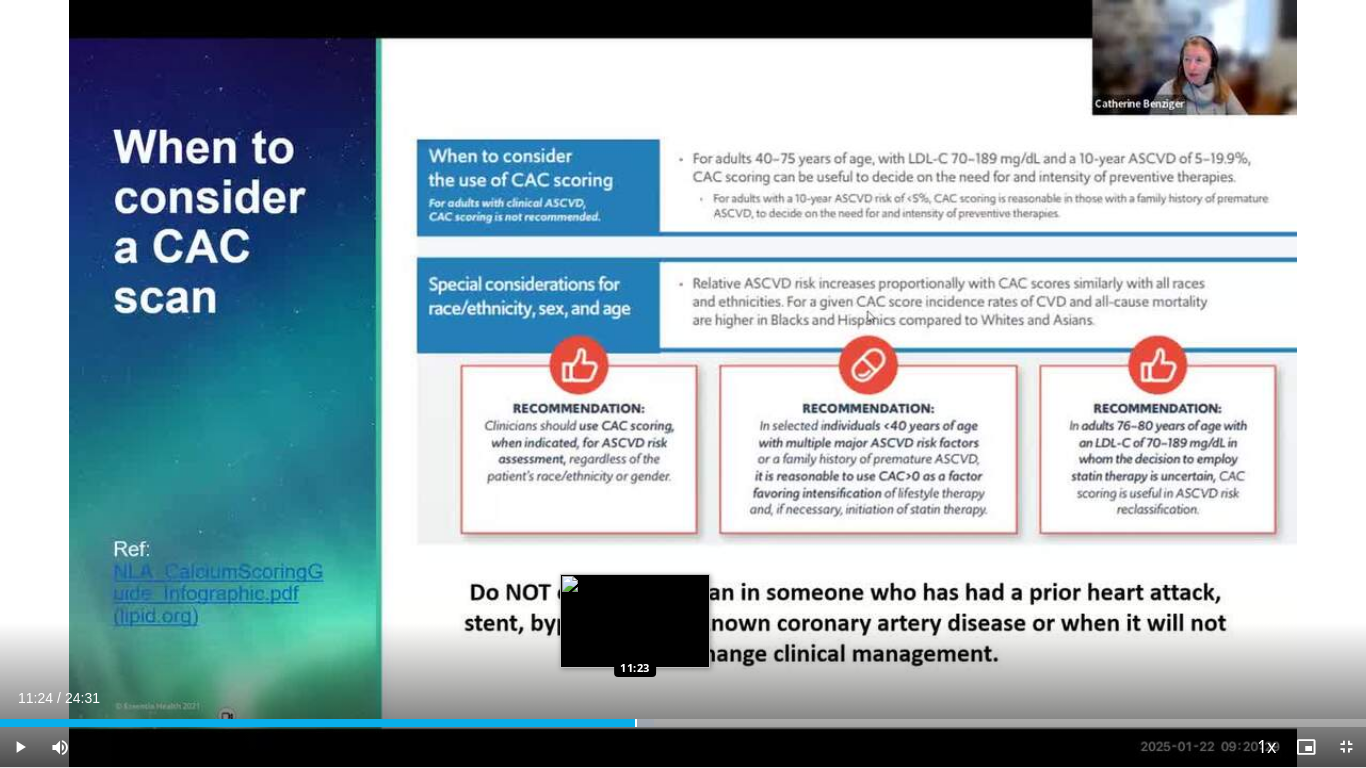 drag, startPoint x: 576, startPoint y: 719, endPoint x: 636, endPoint y: 722, distance: 60.074955 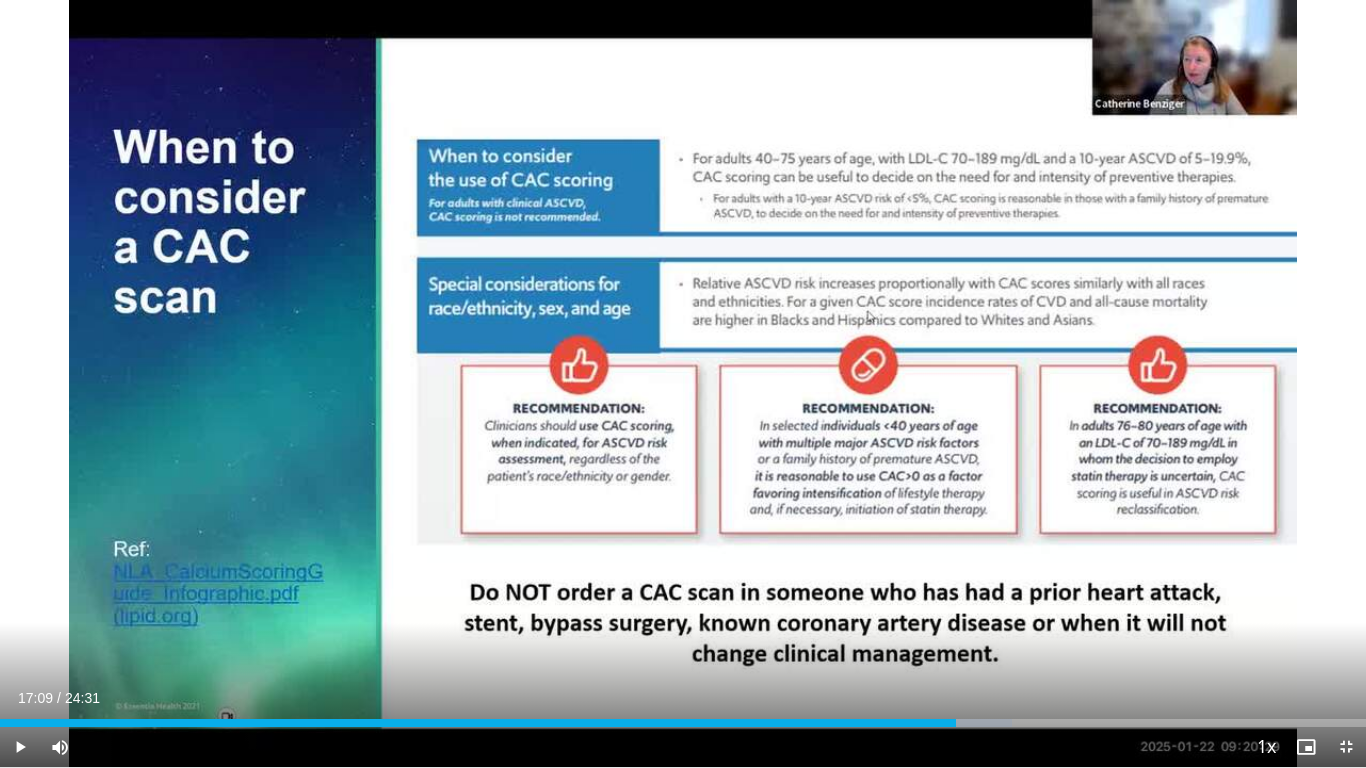 drag, startPoint x: 915, startPoint y: 725, endPoint x: 956, endPoint y: 736, distance: 42.44997 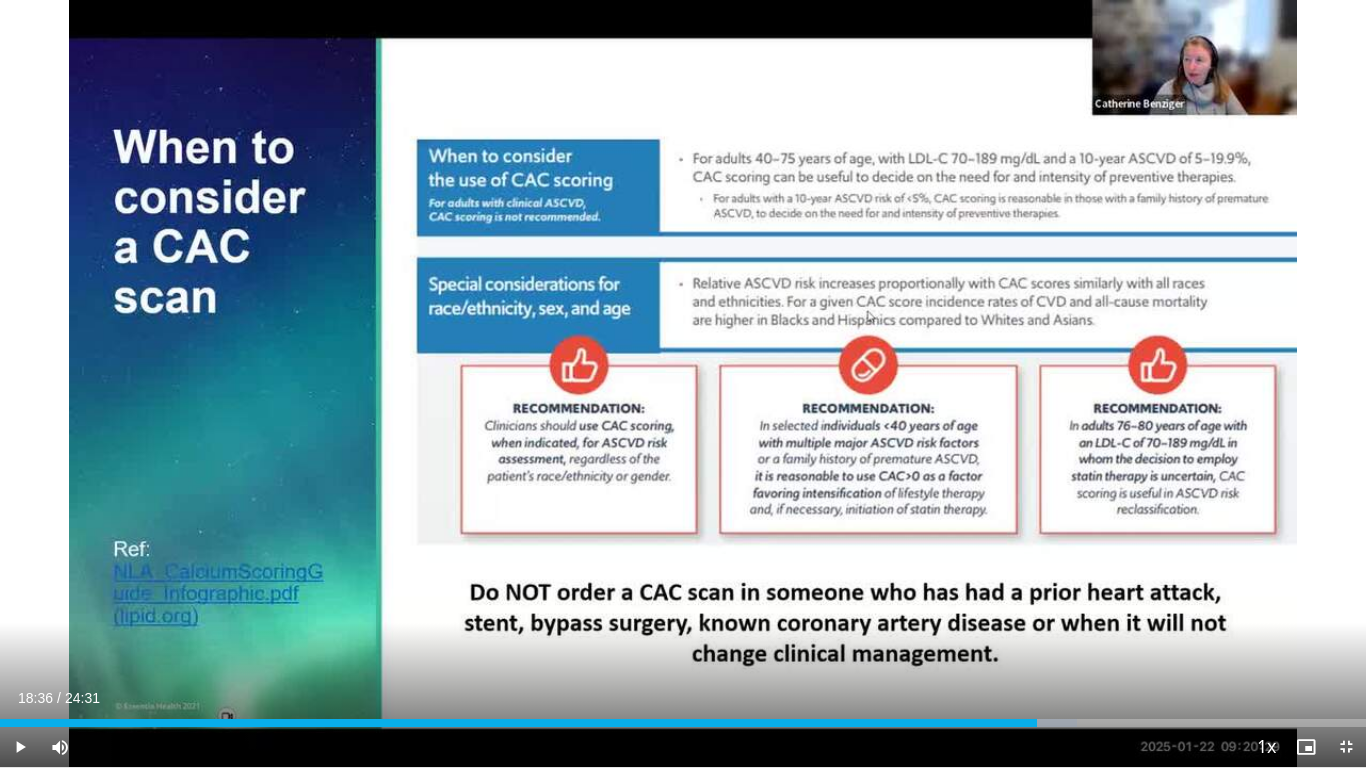 drag, startPoint x: 988, startPoint y: 724, endPoint x: 1037, endPoint y: 741, distance: 51.86521 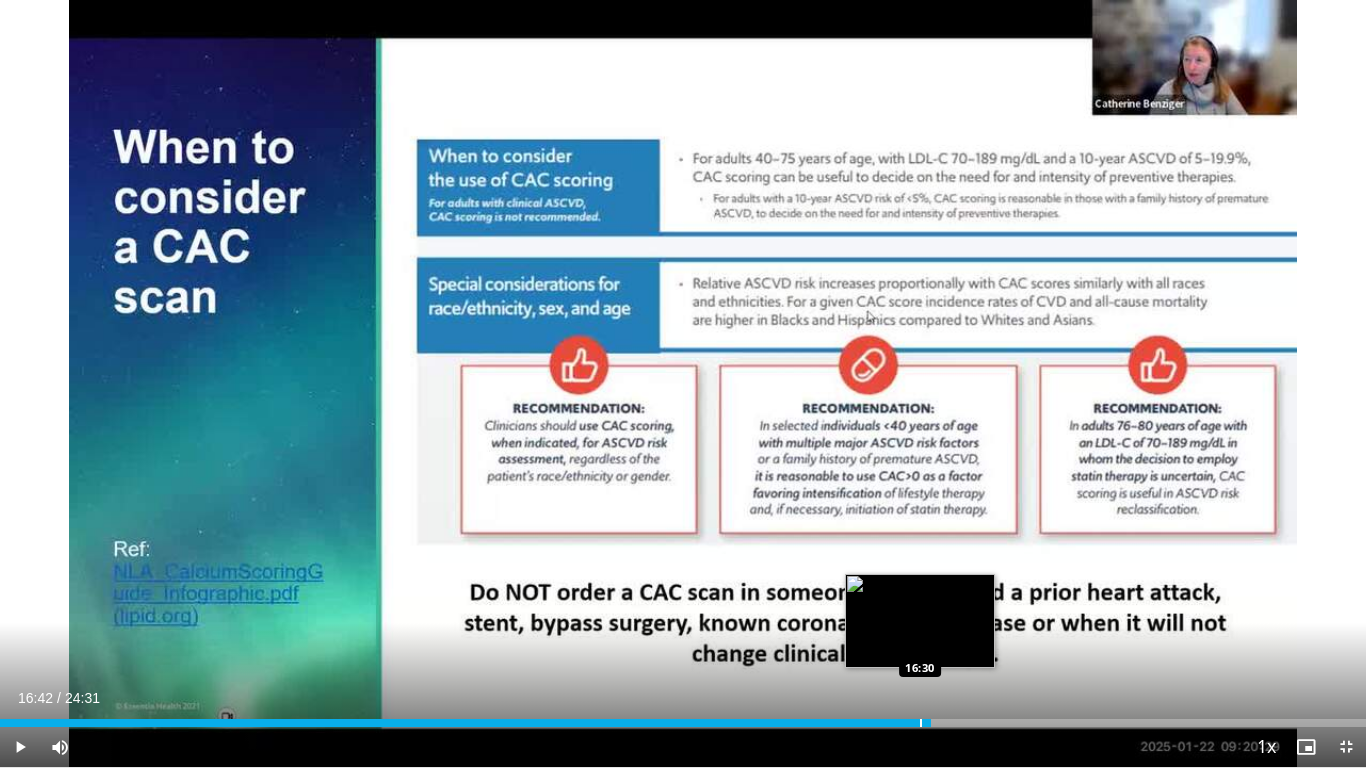 drag, startPoint x: 1029, startPoint y: 721, endPoint x: 919, endPoint y: 716, distance: 110.11358 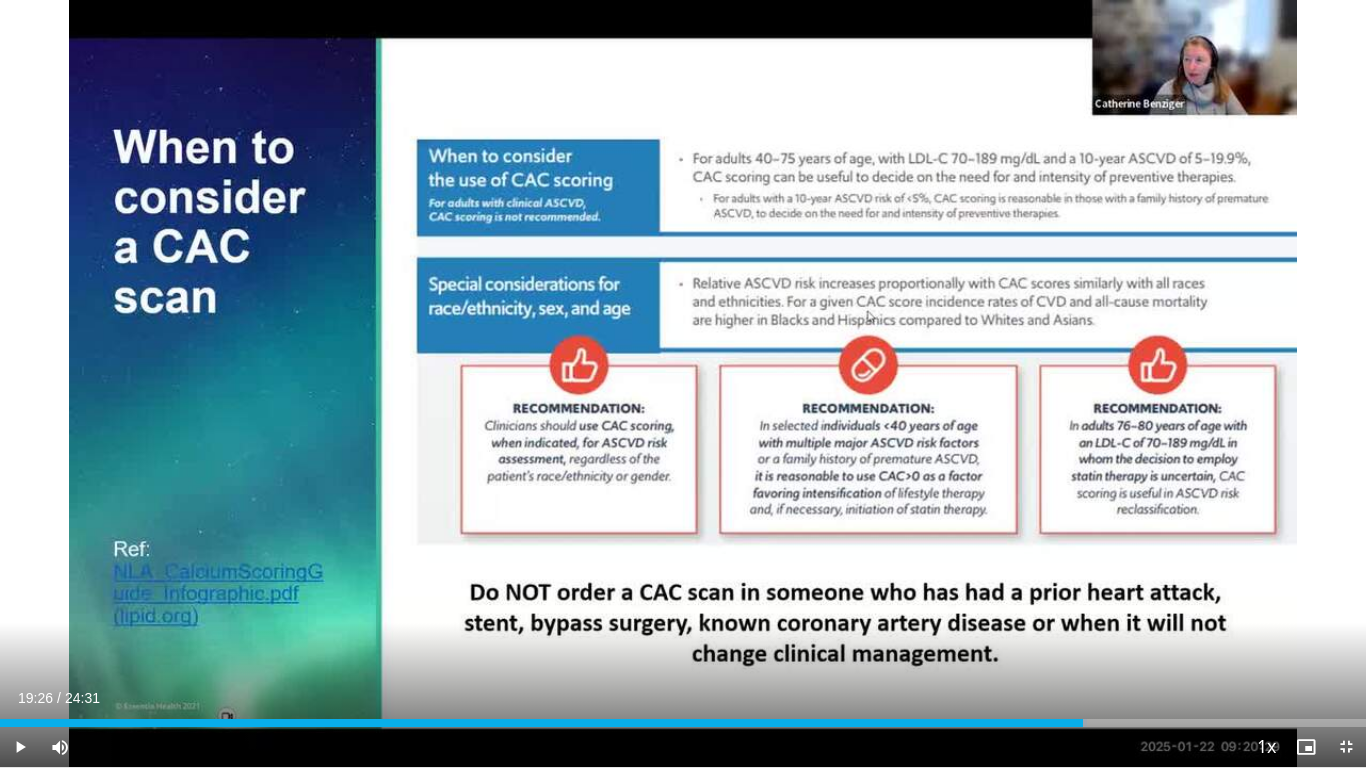 drag, startPoint x: 989, startPoint y: 716, endPoint x: 1083, endPoint y: 728, distance: 94.76286 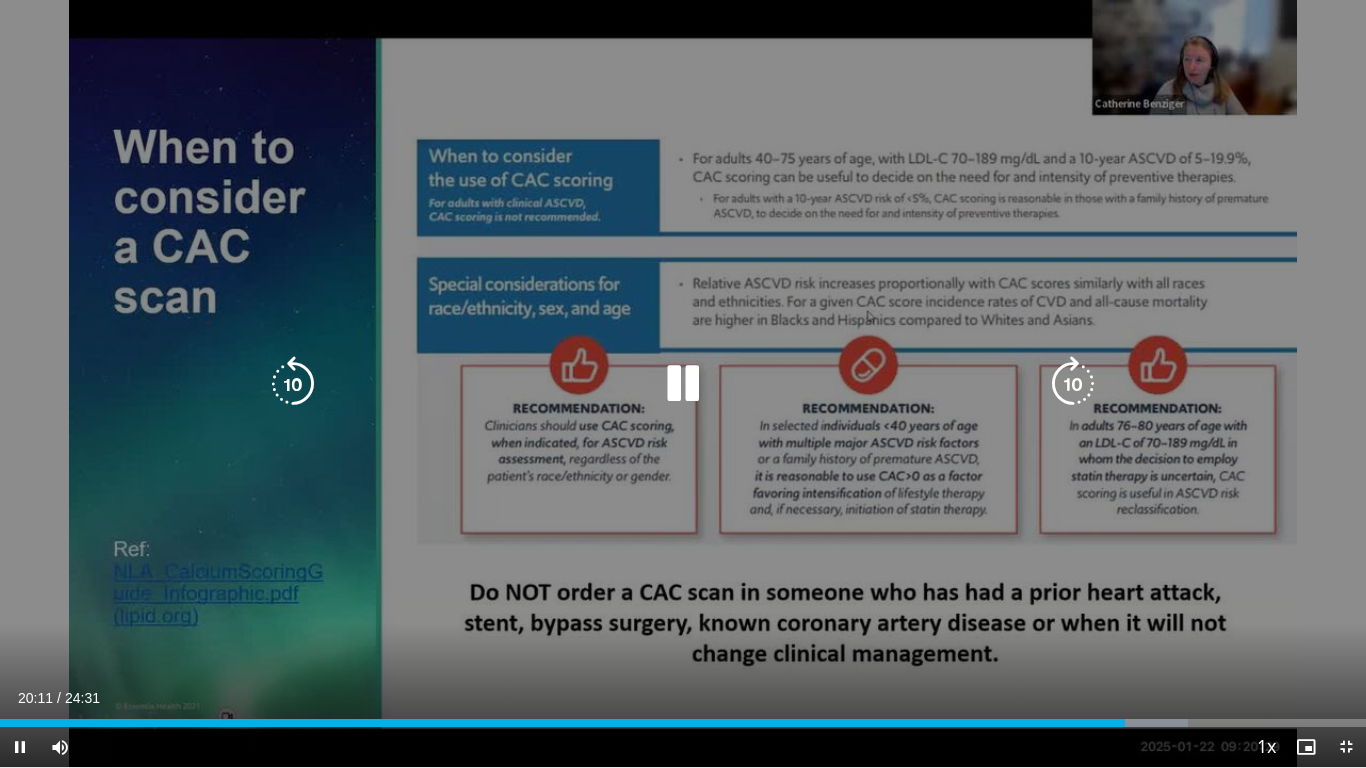 click at bounding box center [683, 384] 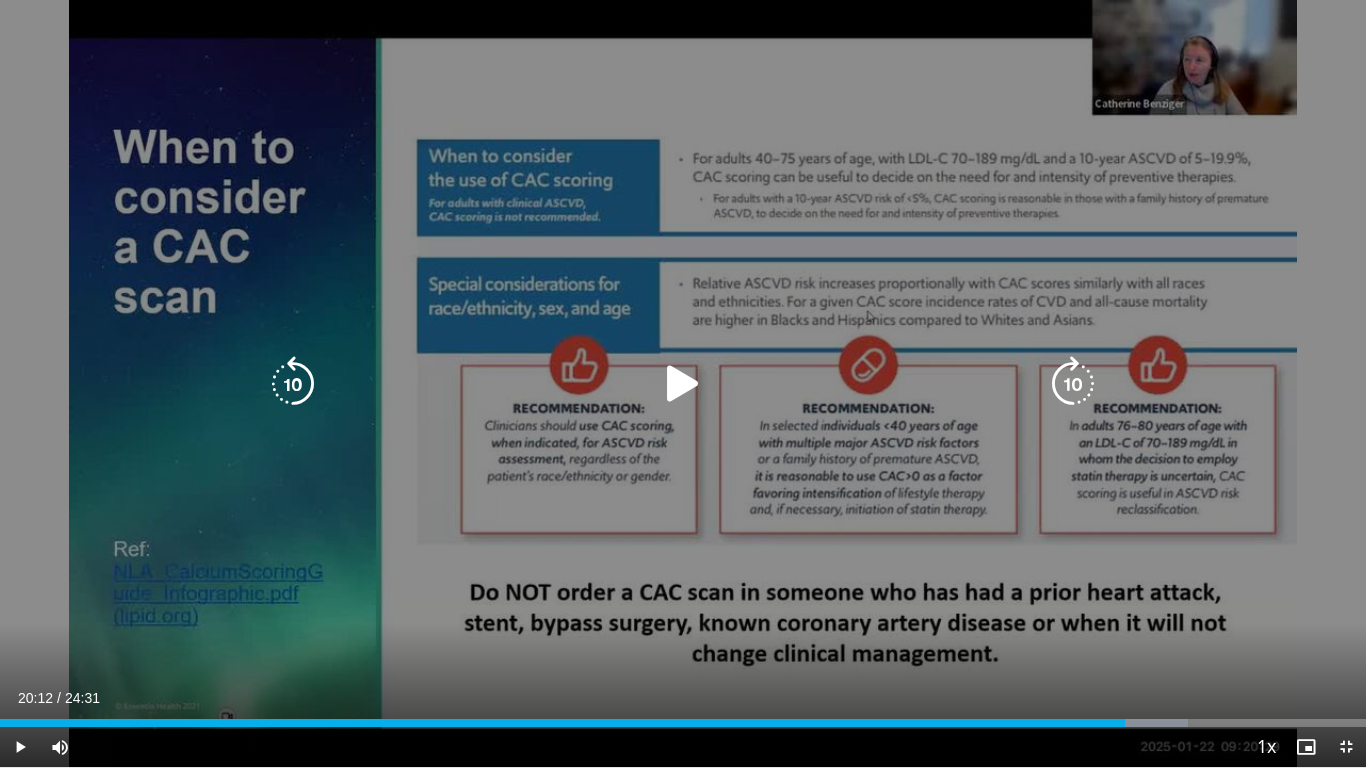 click on "10 seconds
Tap to unmute" at bounding box center (683, 383) 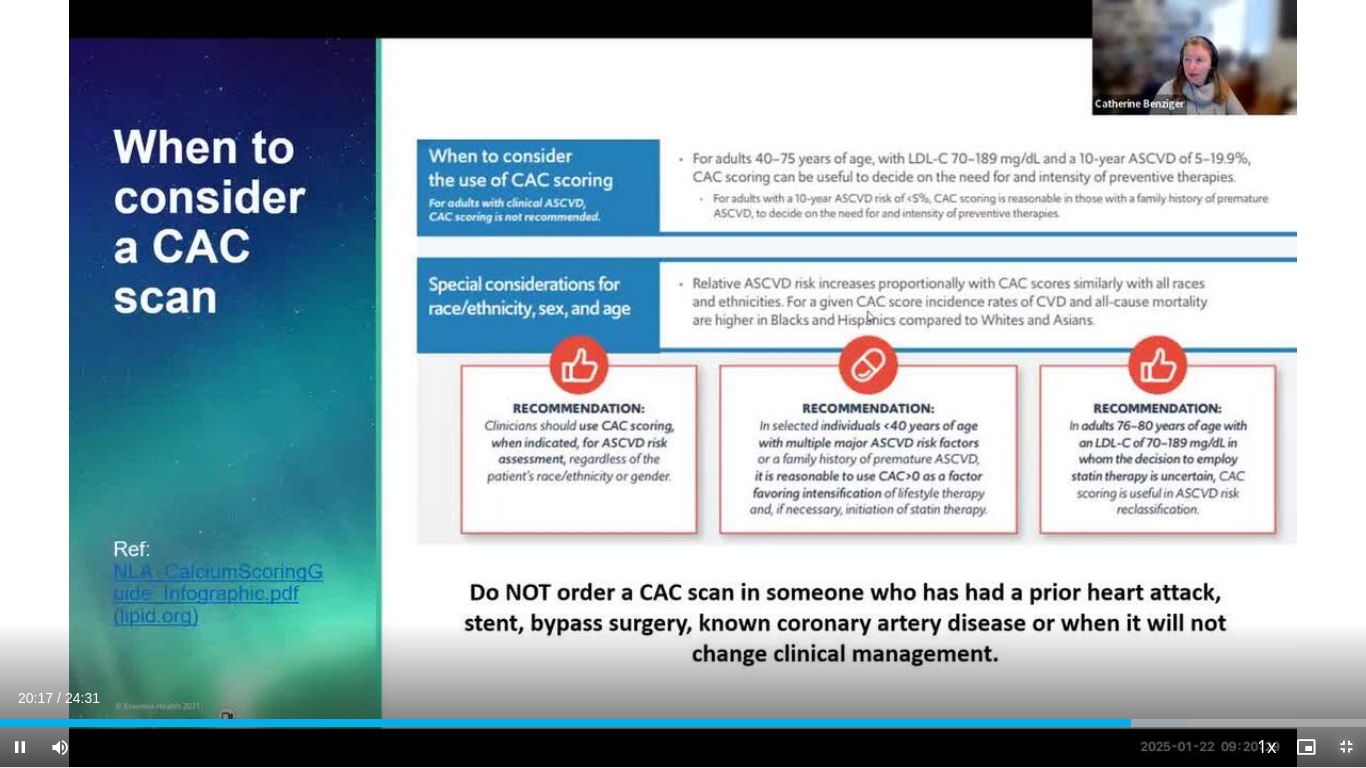 click on "[TIME]
Reset" at bounding box center [683, 384] 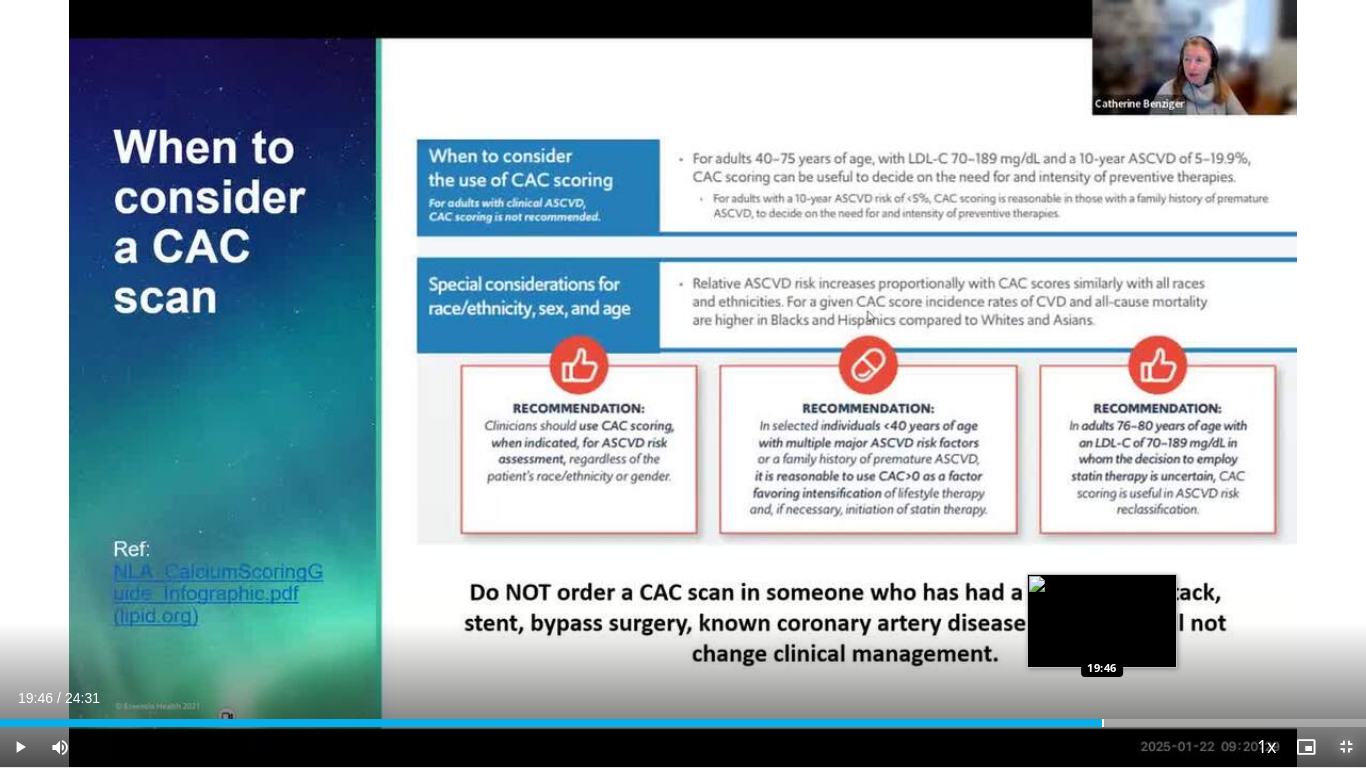 drag, startPoint x: 1133, startPoint y: 723, endPoint x: 1102, endPoint y: 722, distance: 31.016125 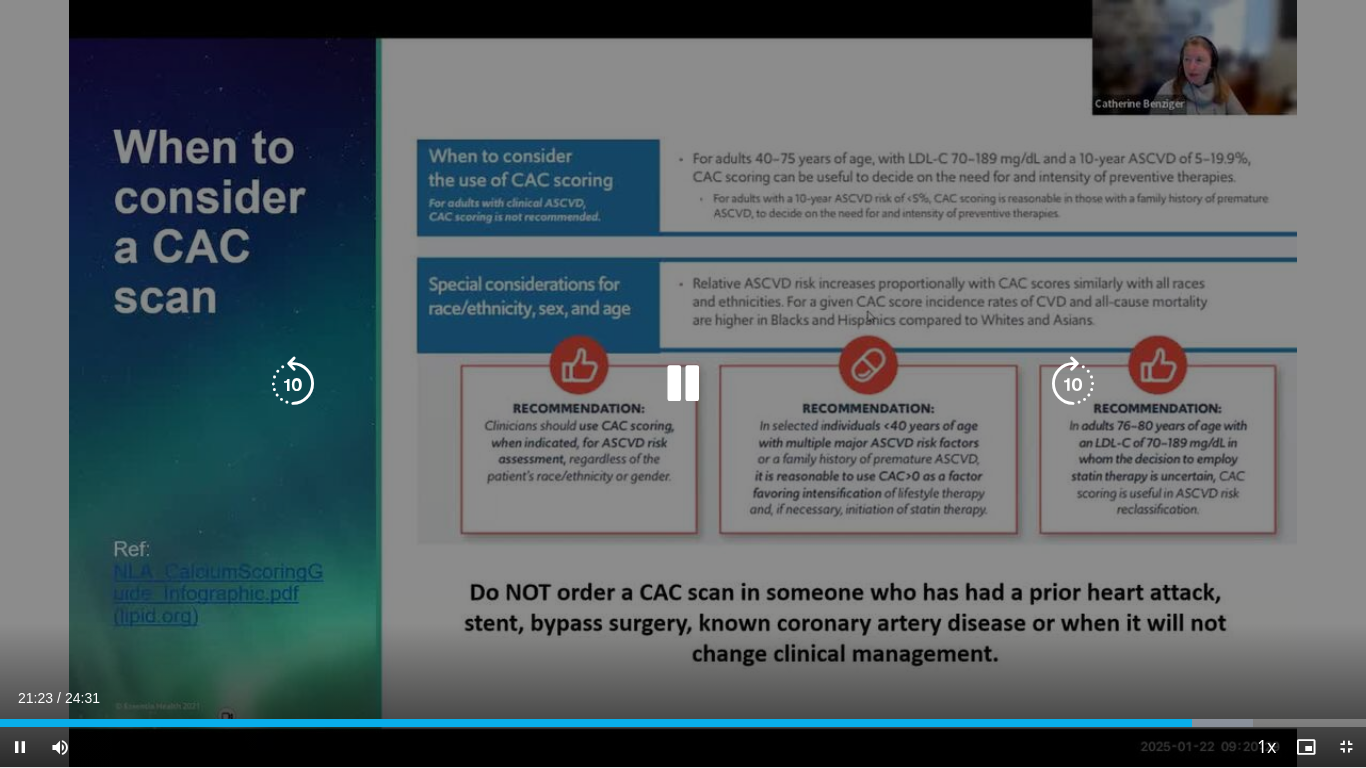 click on "10 seconds
Tap to unmute" at bounding box center [683, 383] 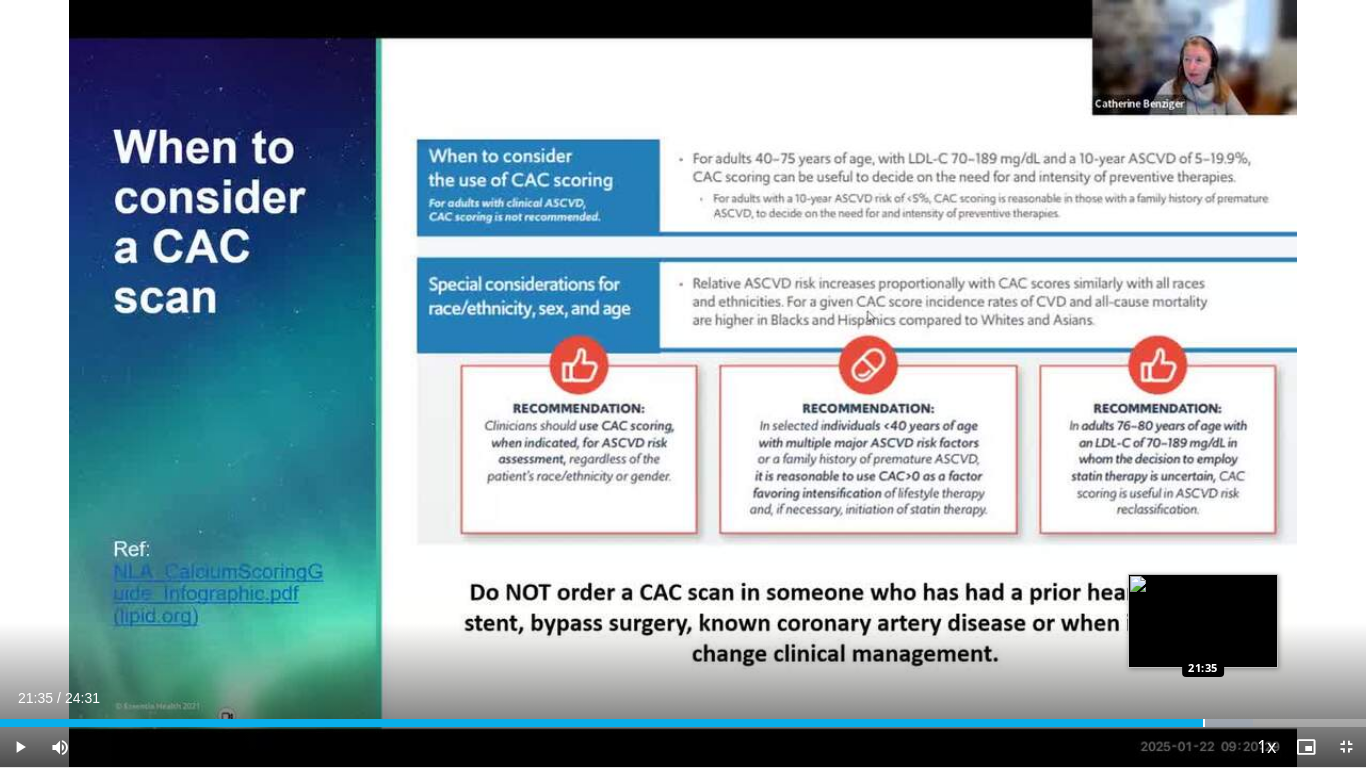 click on "Loaded :  91.71% 21:35 21:35" at bounding box center [683, 717] 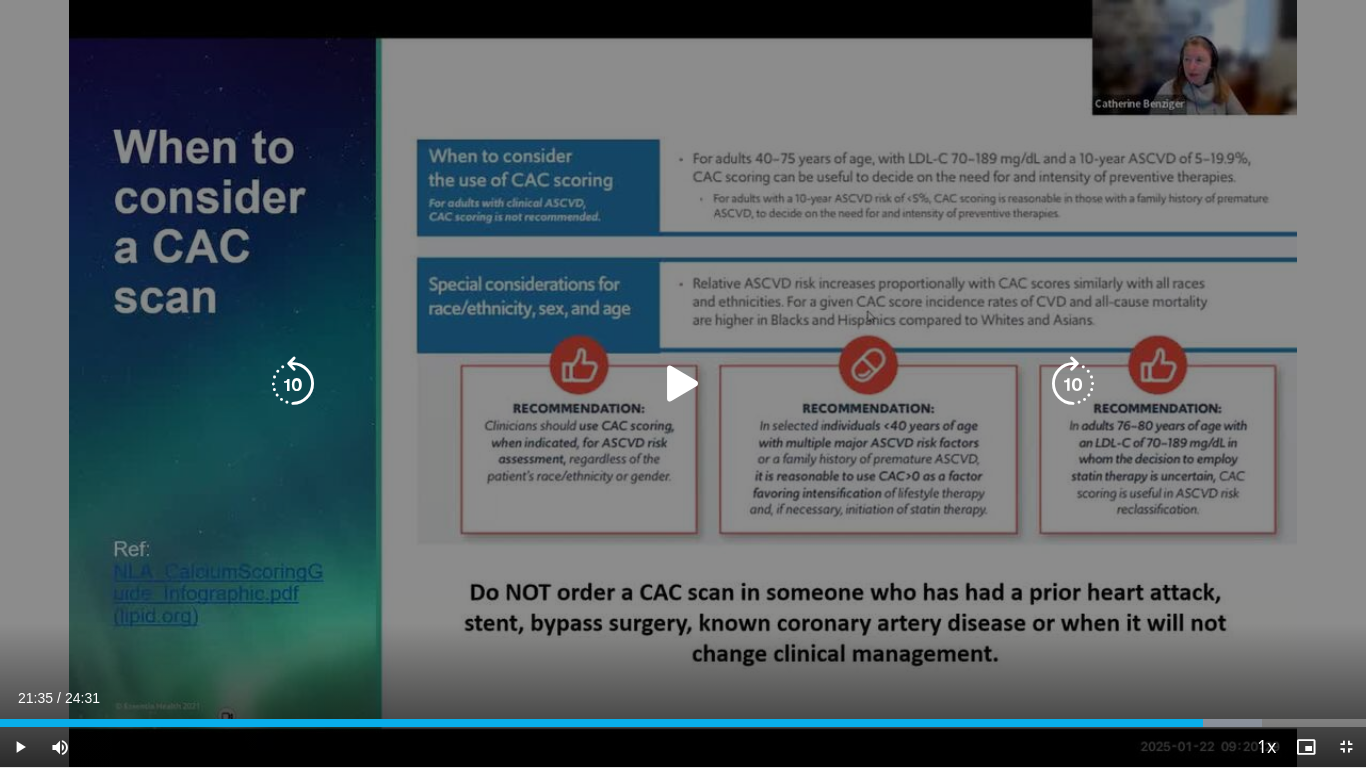 click at bounding box center [683, 384] 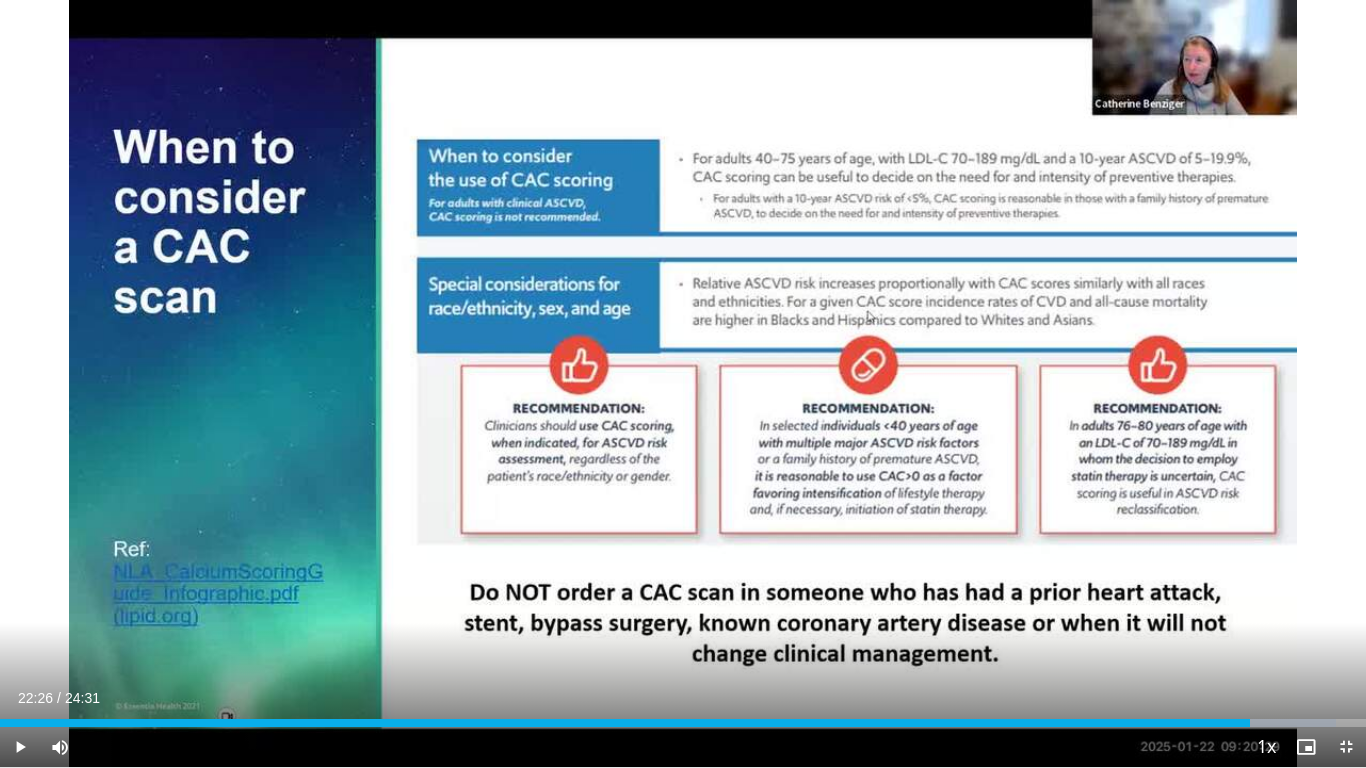 click on "Loaded :  97.78% 22:26 22:26" at bounding box center [683, 717] 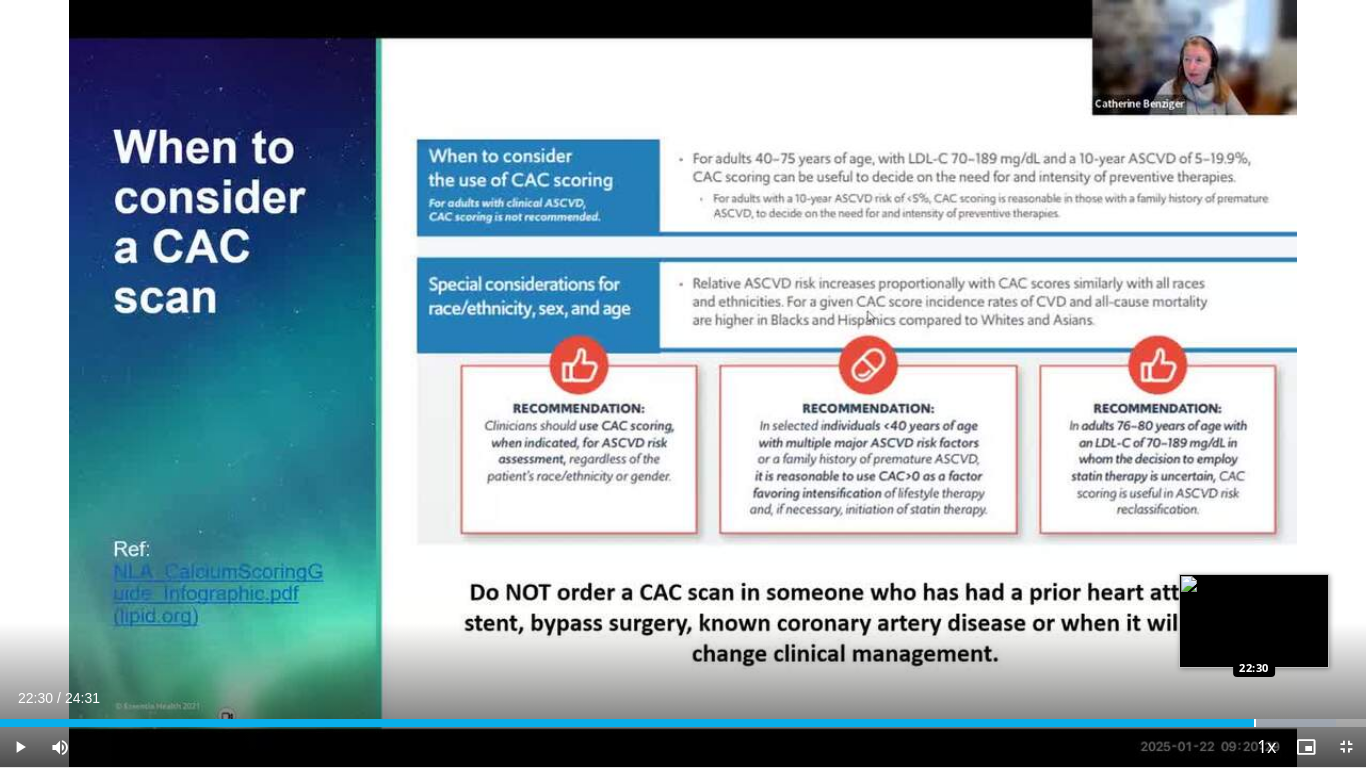 click on "Loaded :  97.78% 22:30 22:30" at bounding box center [683, 717] 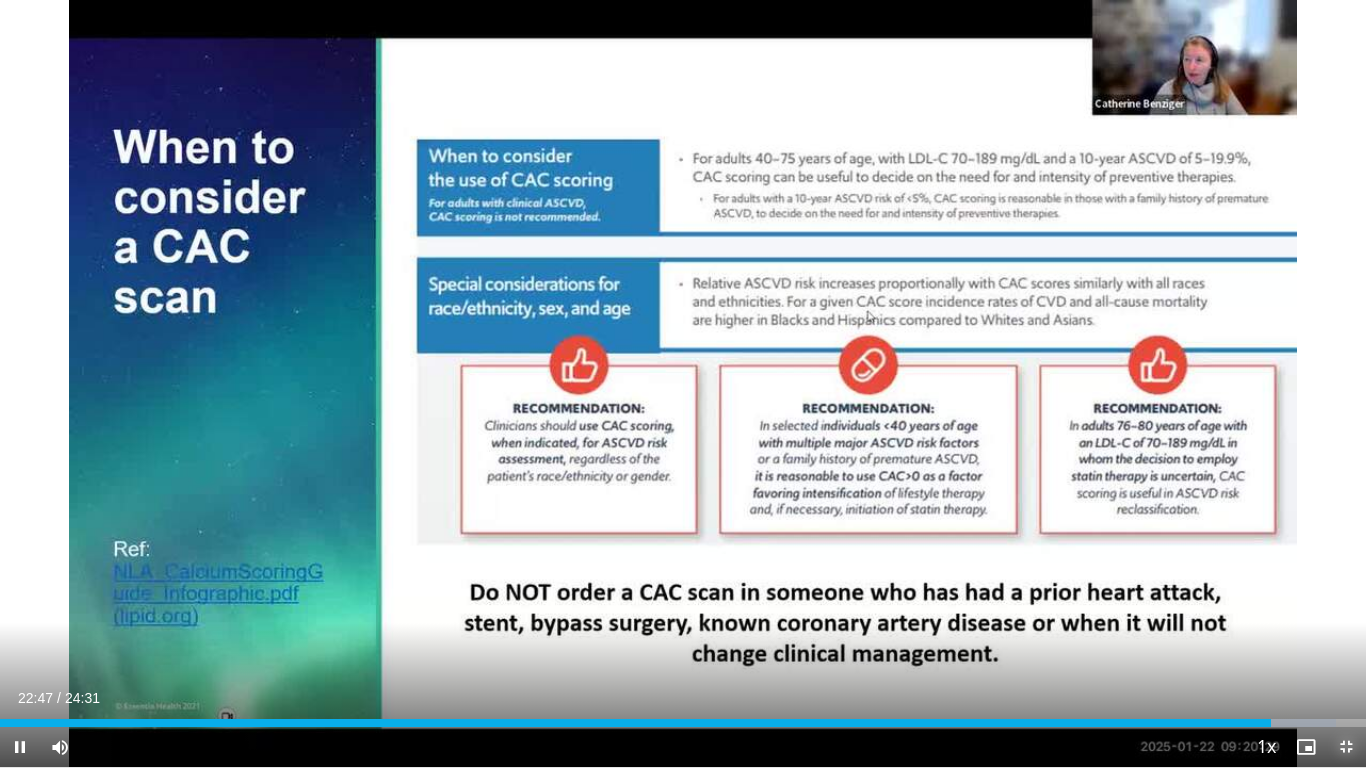 click at bounding box center [1346, 747] 